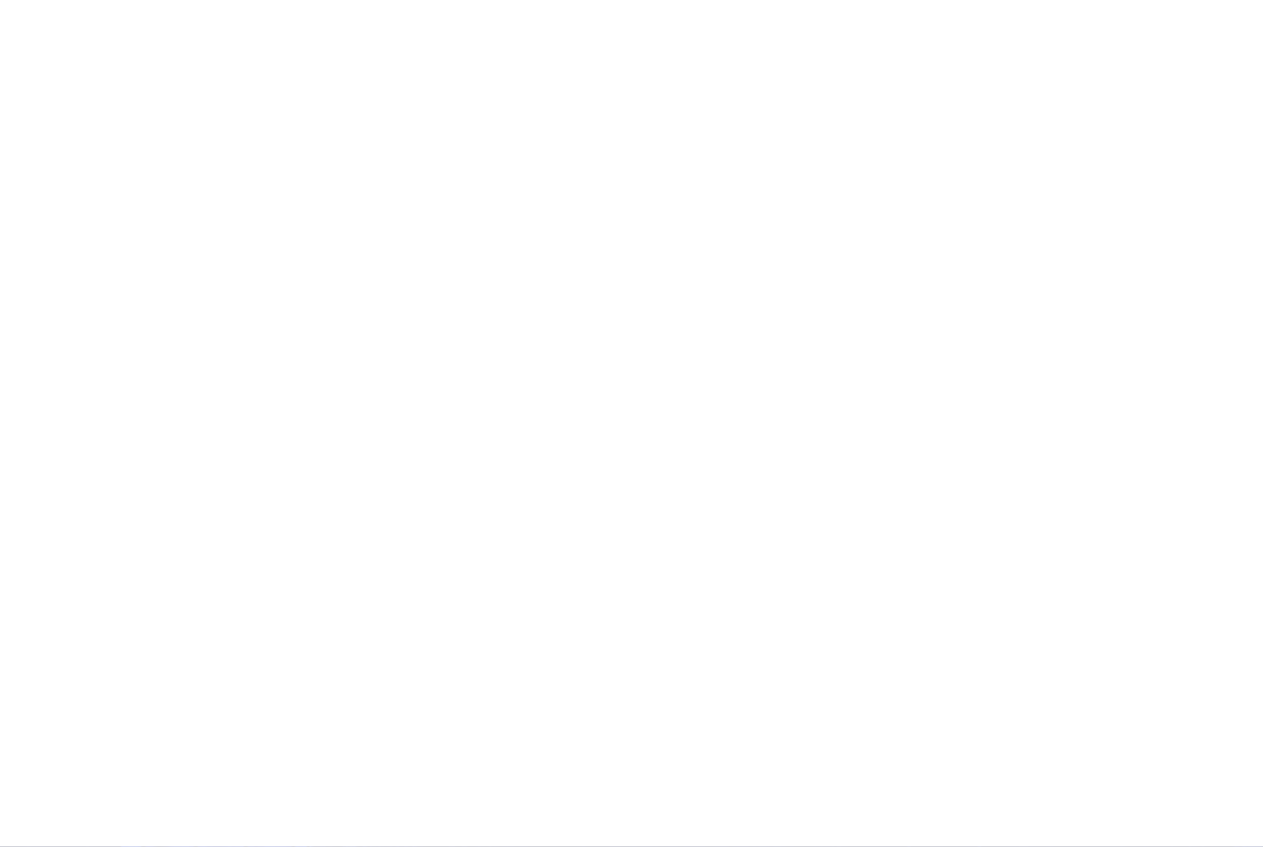 scroll, scrollTop: 0, scrollLeft: 0, axis: both 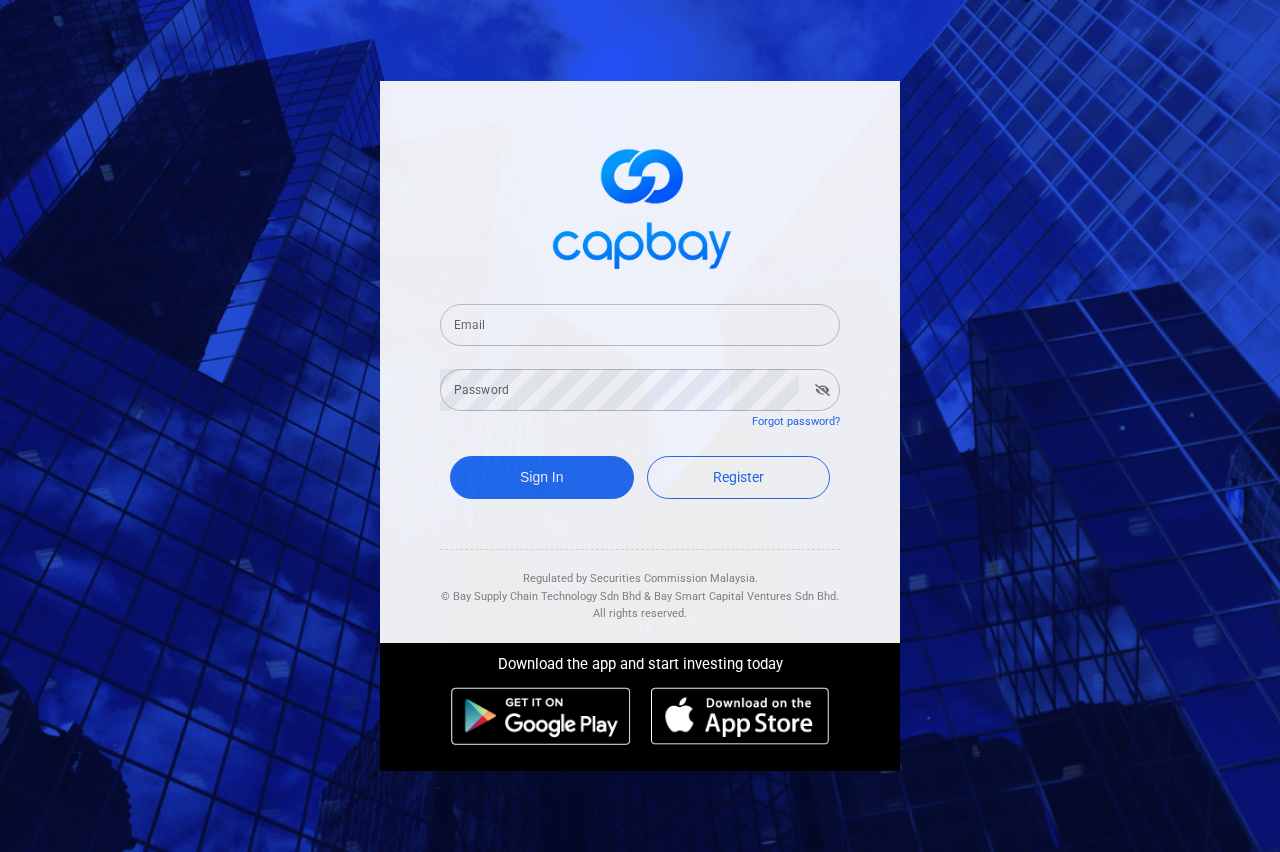 click on "Email" at bounding box center (640, 325) 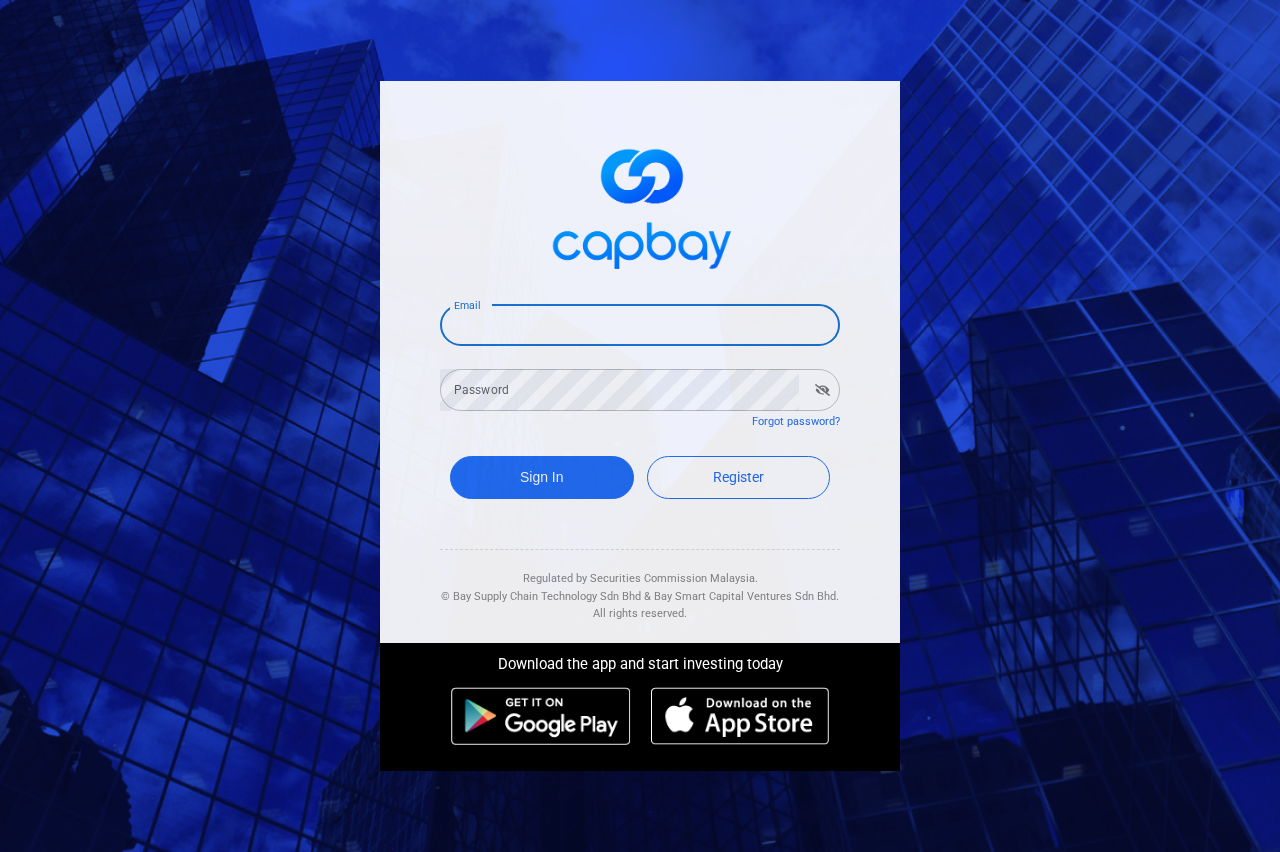 click on "Email" at bounding box center (640, 325) 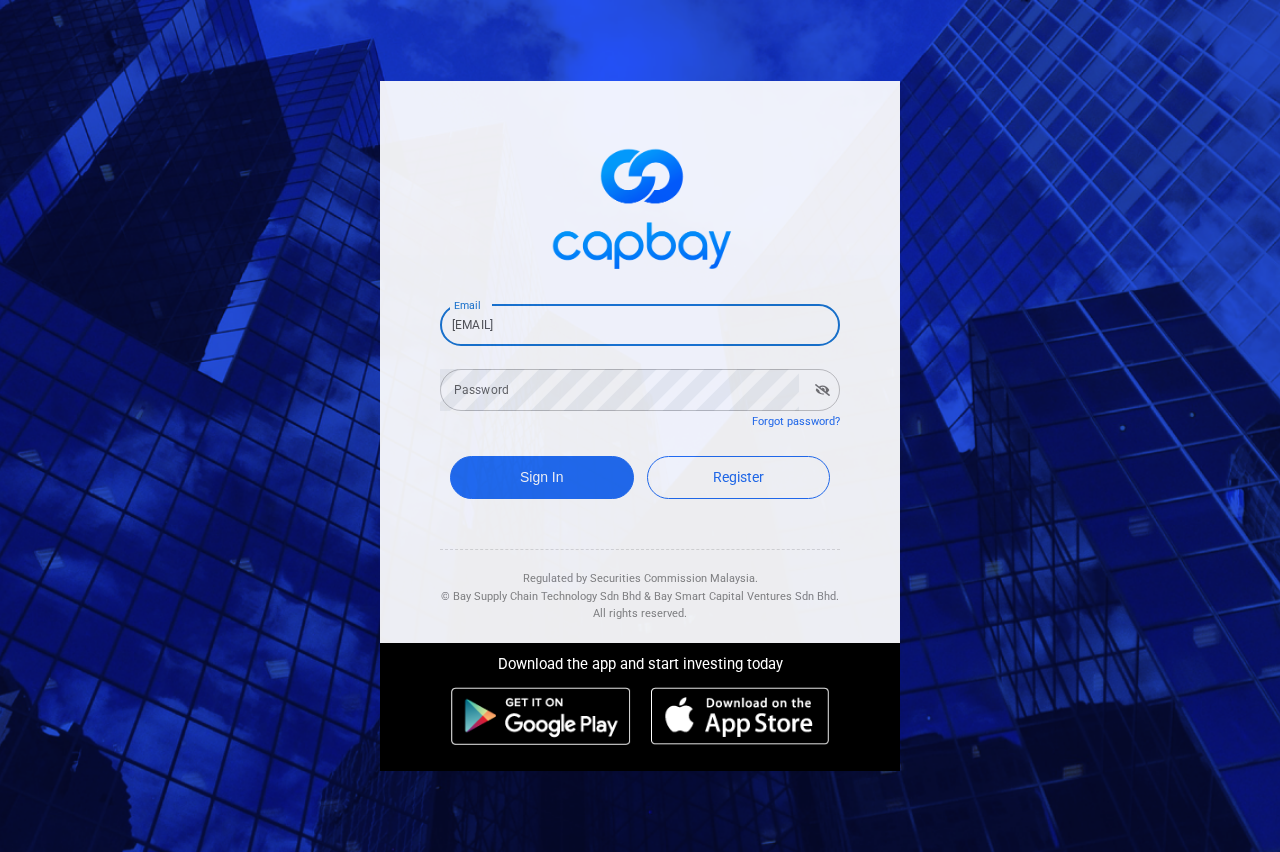 type on "[EMAIL]" 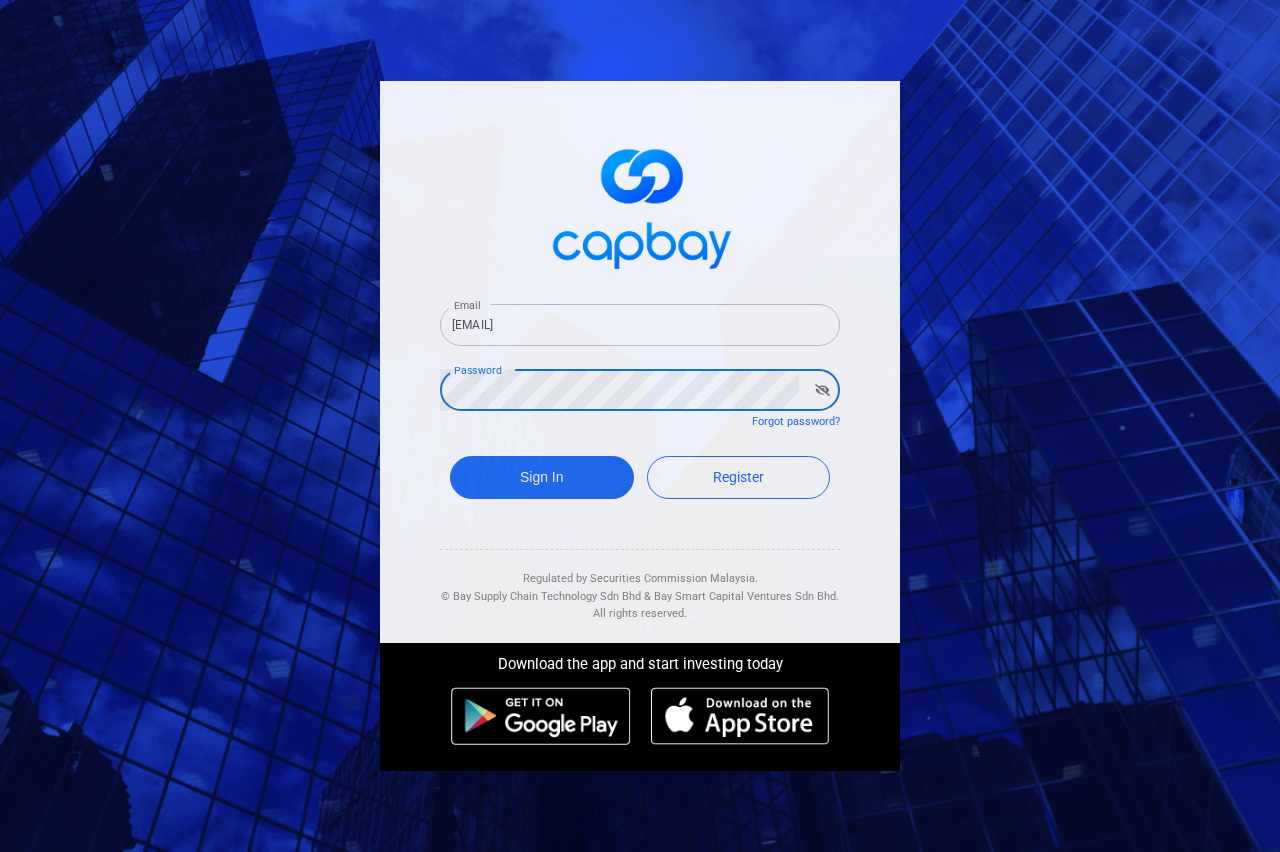 click on "Sign In" at bounding box center (542, 477) 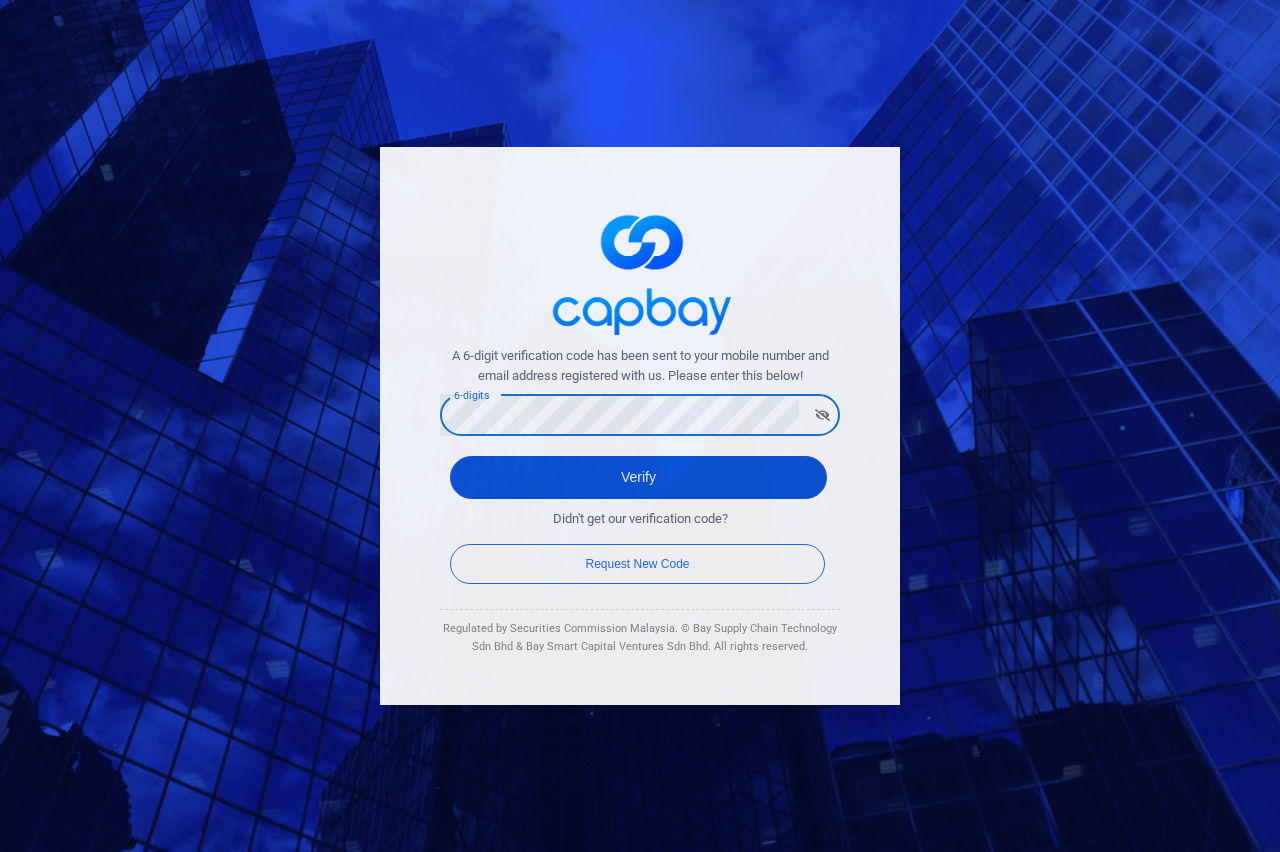 click on "Verify" at bounding box center (638, 477) 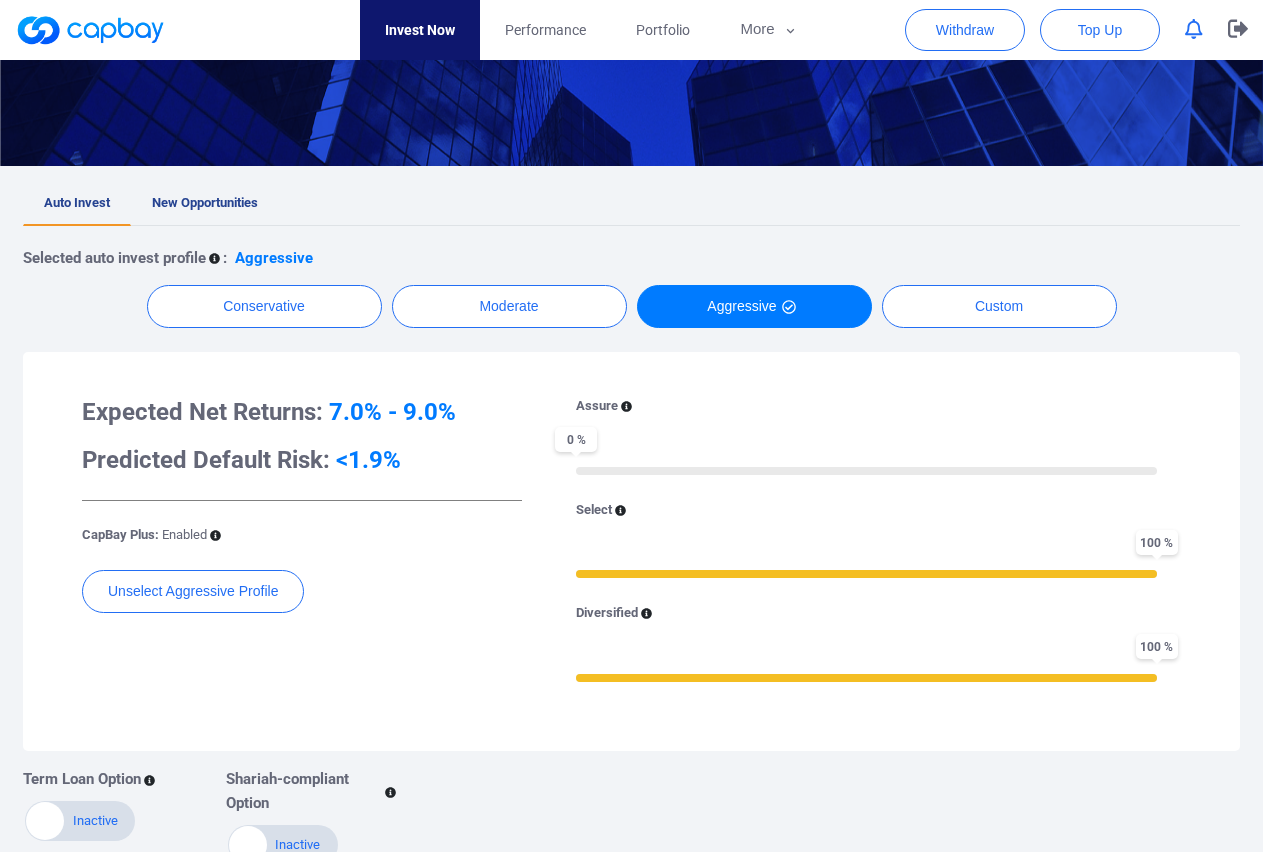 scroll, scrollTop: 0, scrollLeft: 0, axis: both 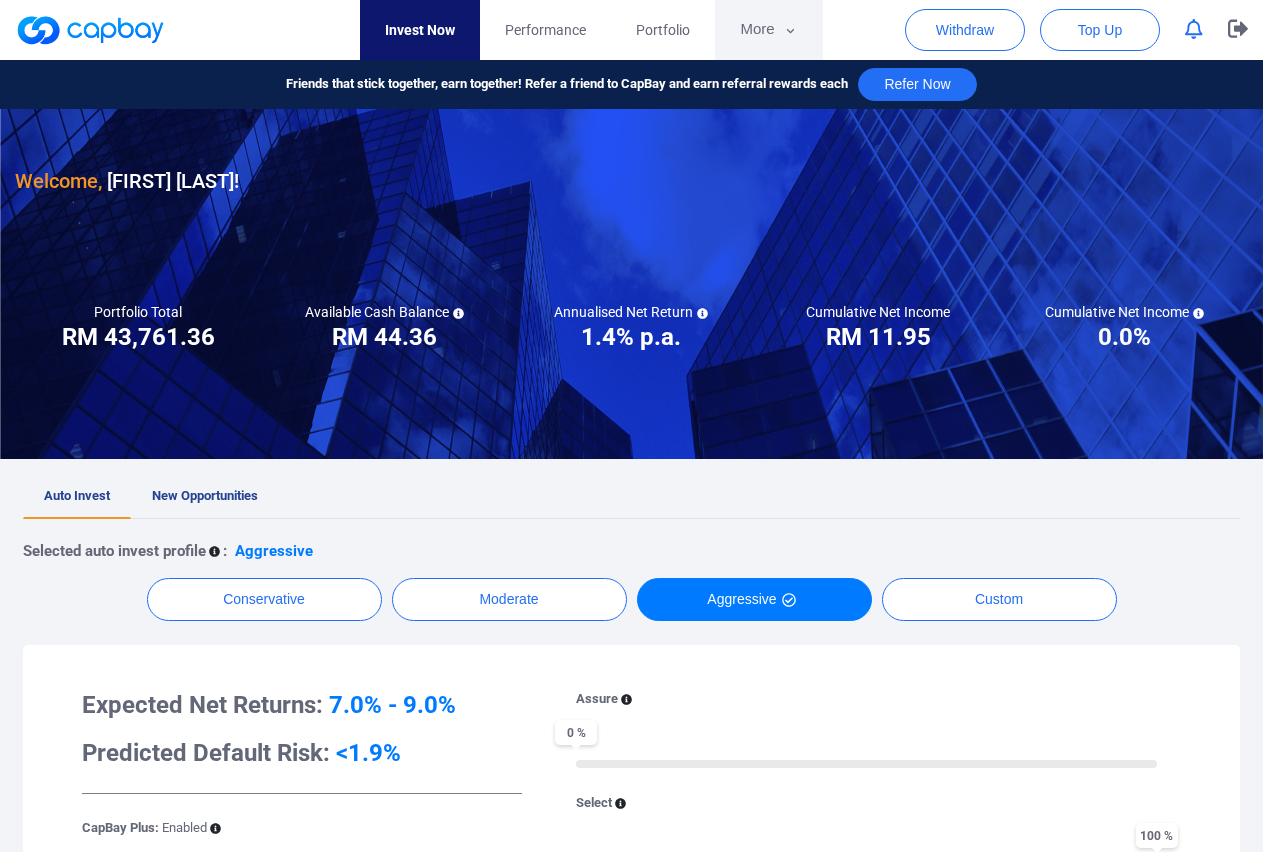 click on "More" at bounding box center (768, 30) 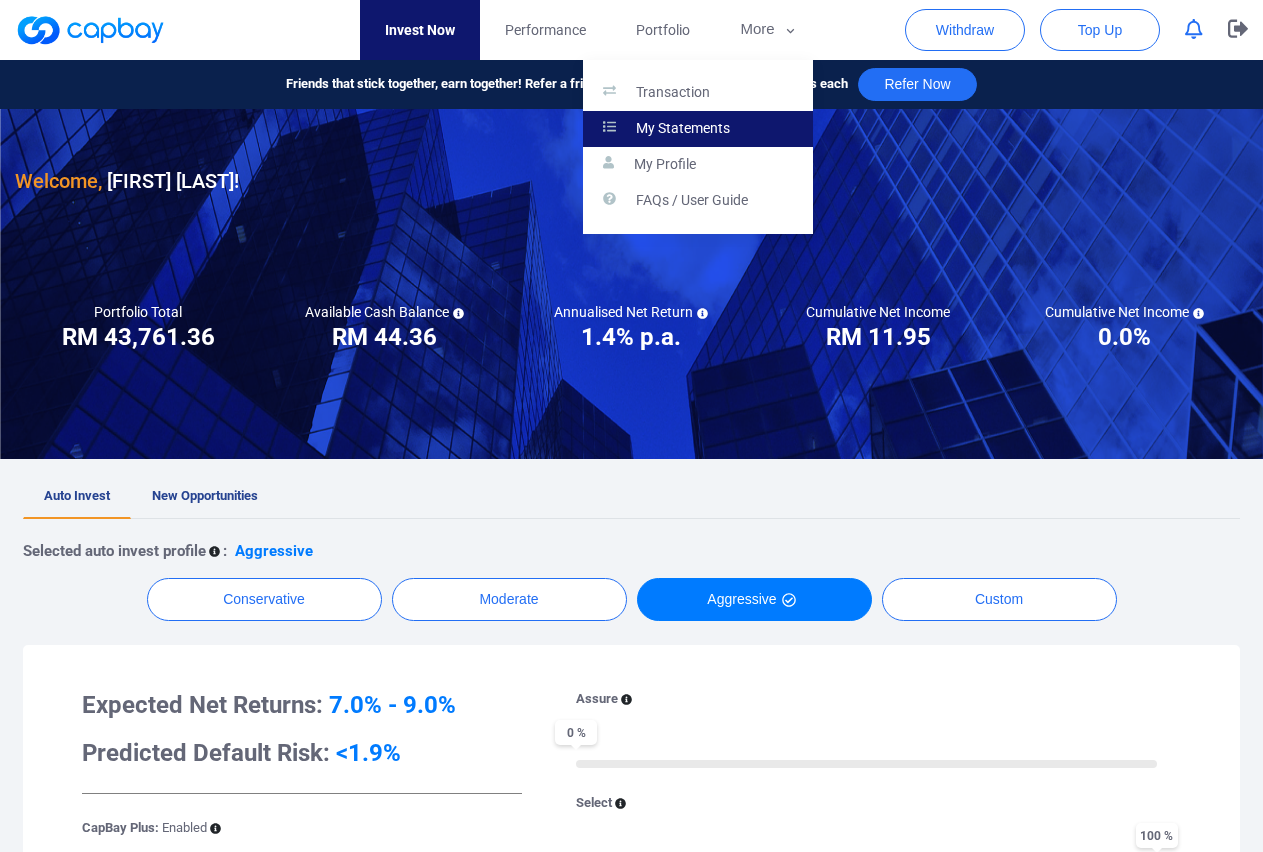click on "My Statements" at bounding box center (683, 129) 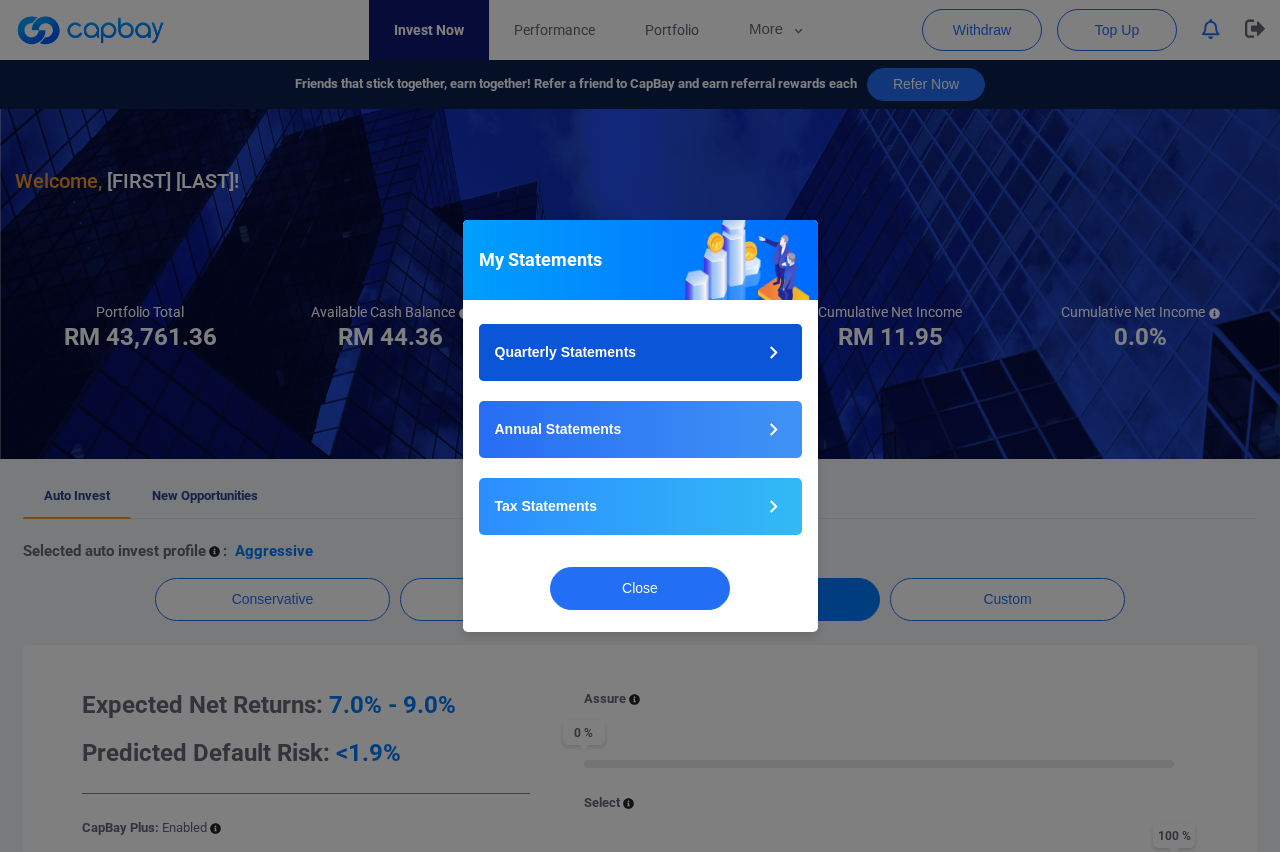 click on "Quarterly Statements" at bounding box center [640, 352] 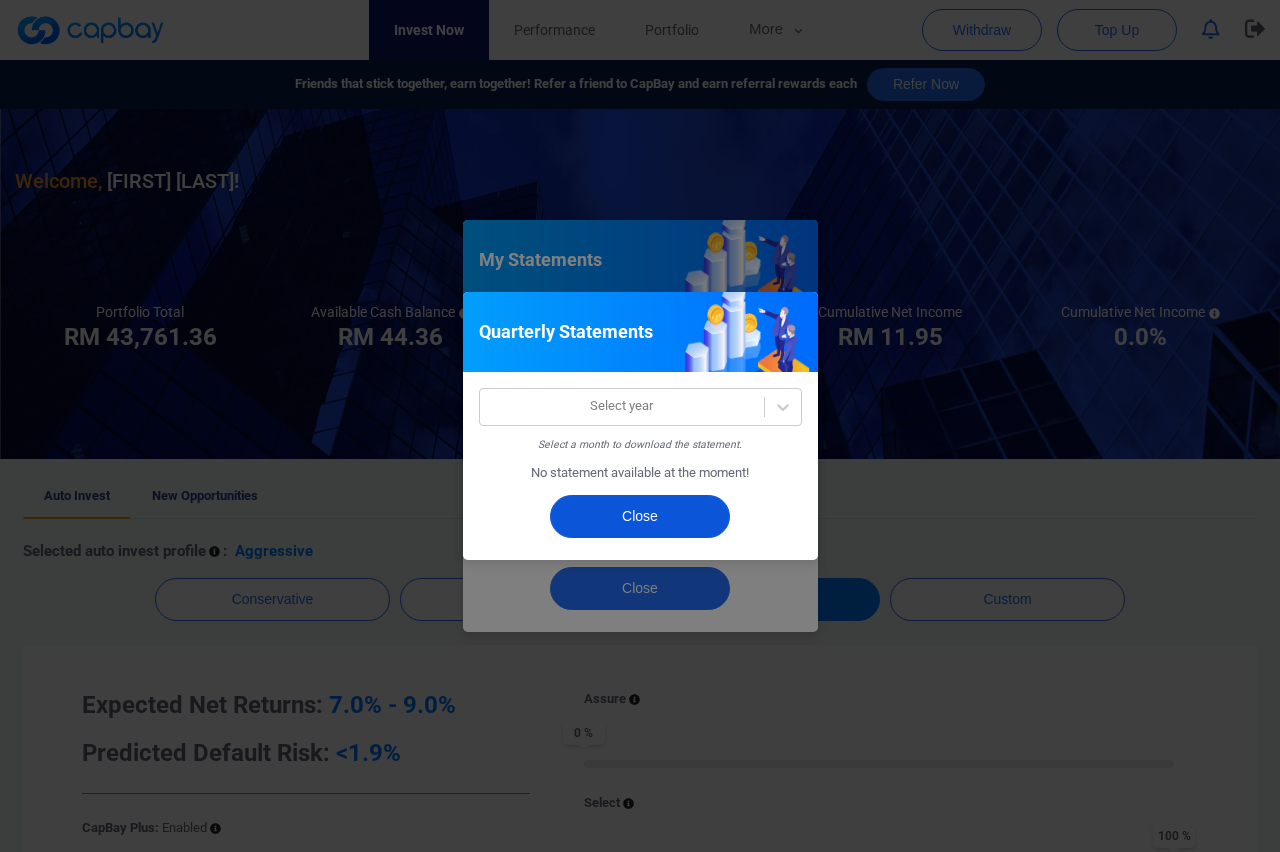 click on "Close" at bounding box center [640, 516] 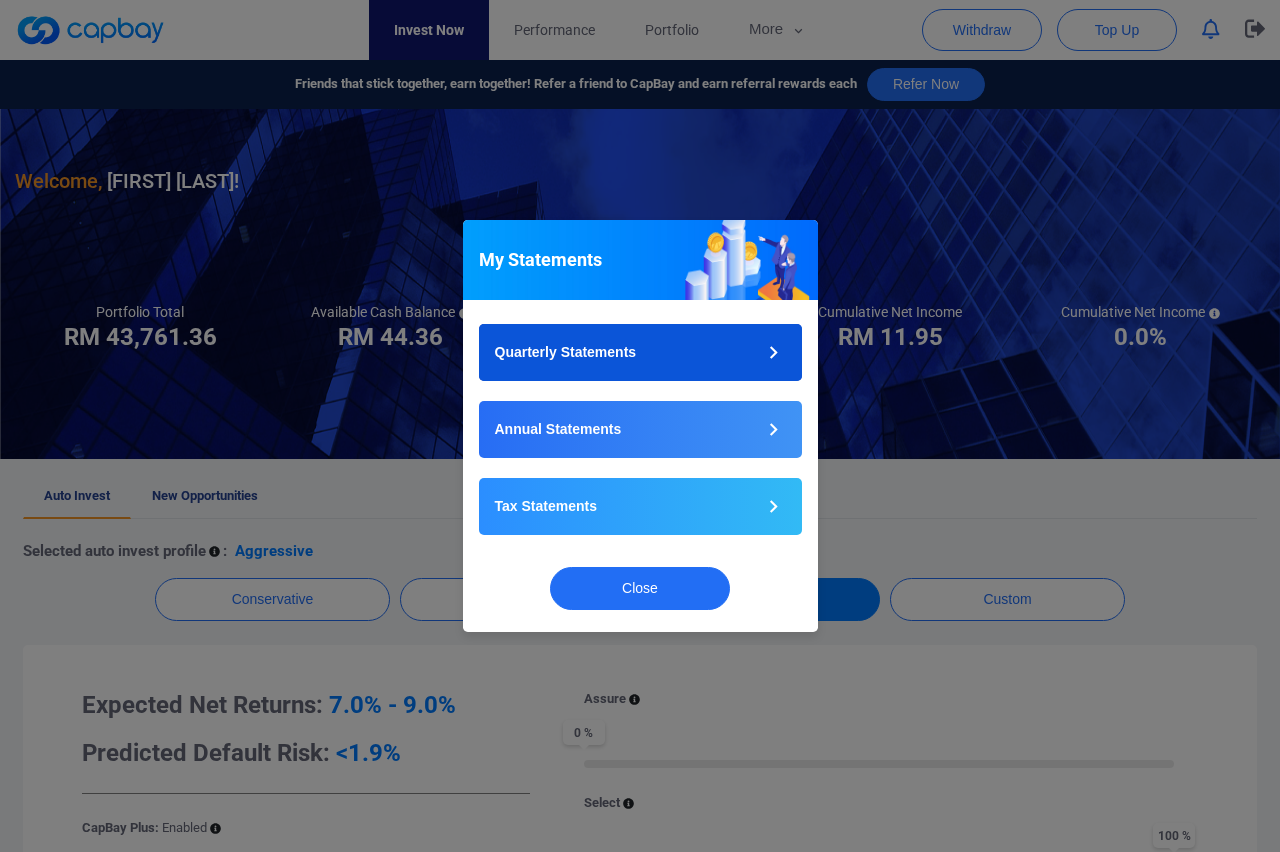 click on "Quarterly Statements" at bounding box center [640, 352] 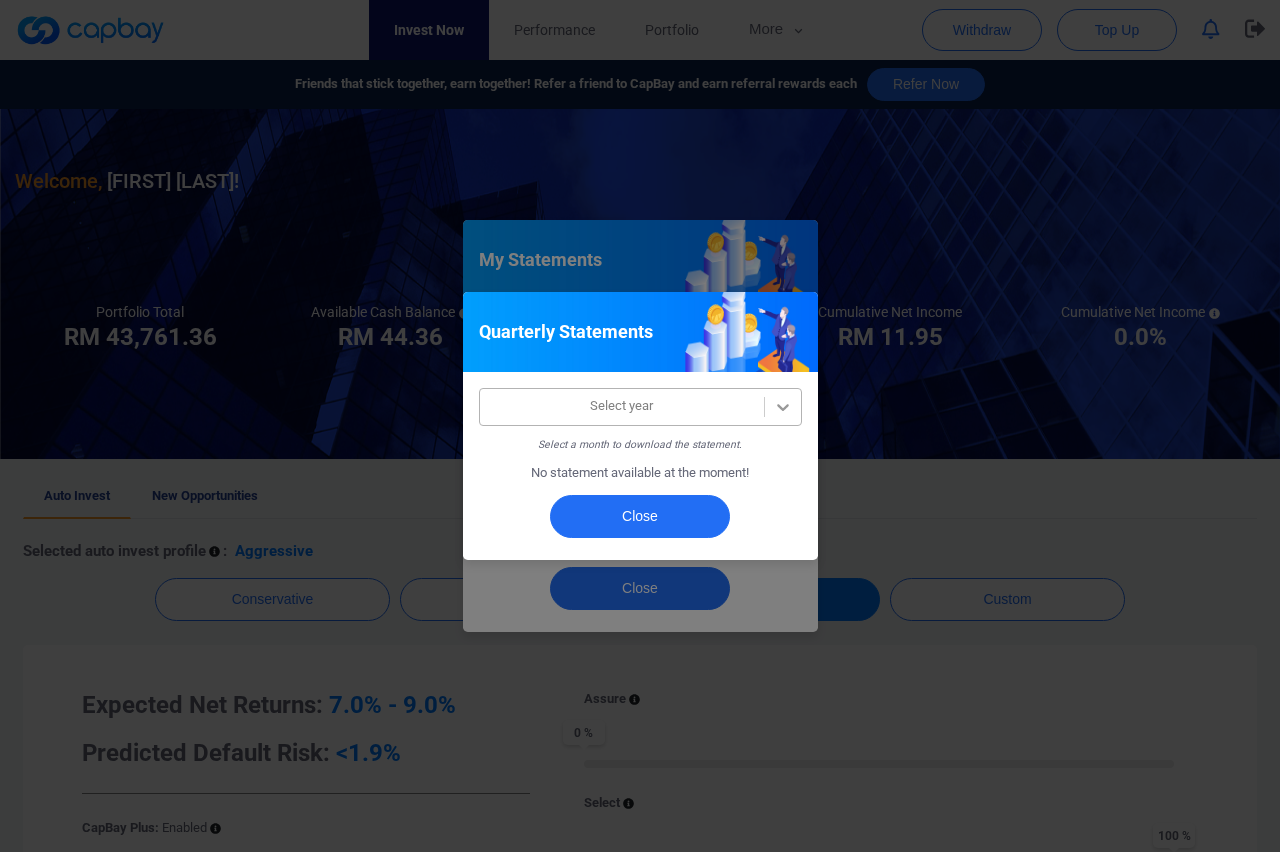 click 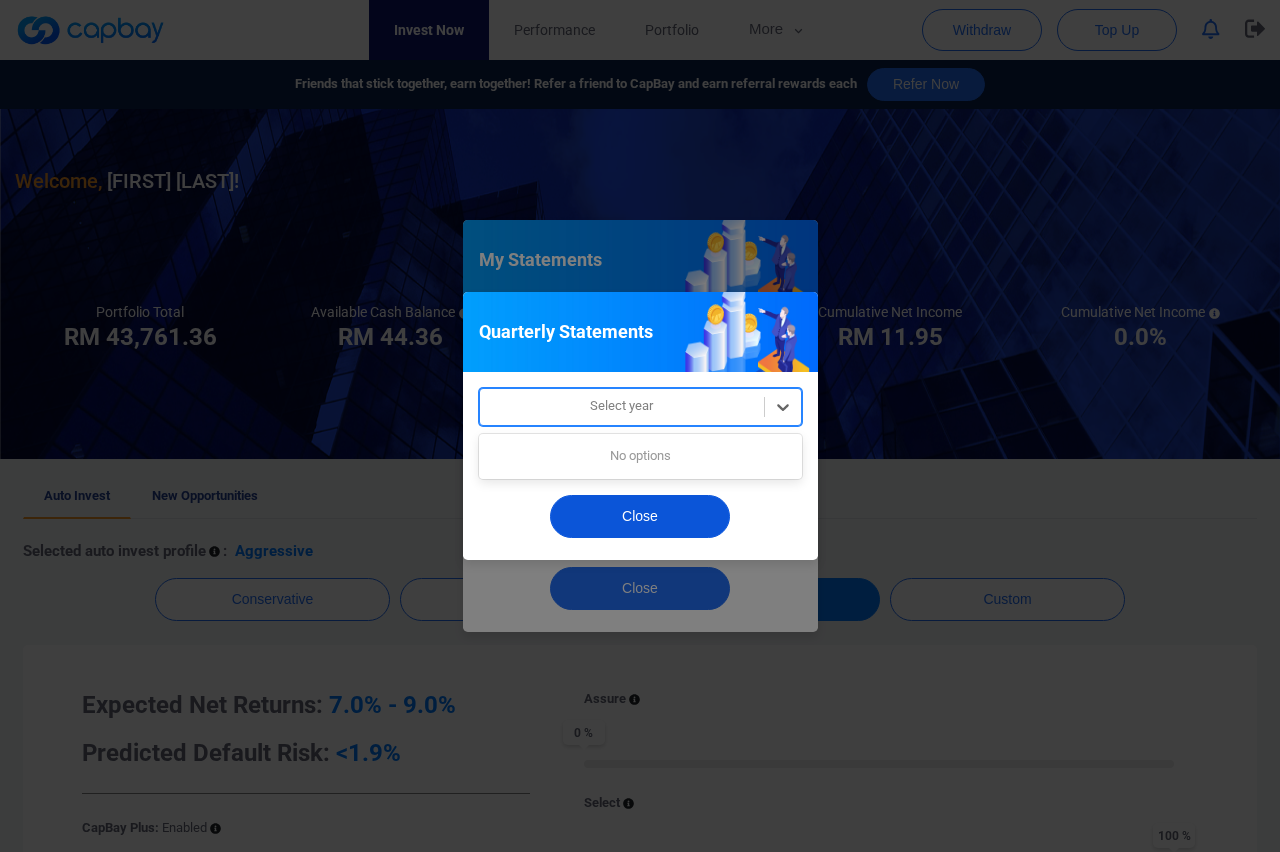 click on "Close" at bounding box center (640, 516) 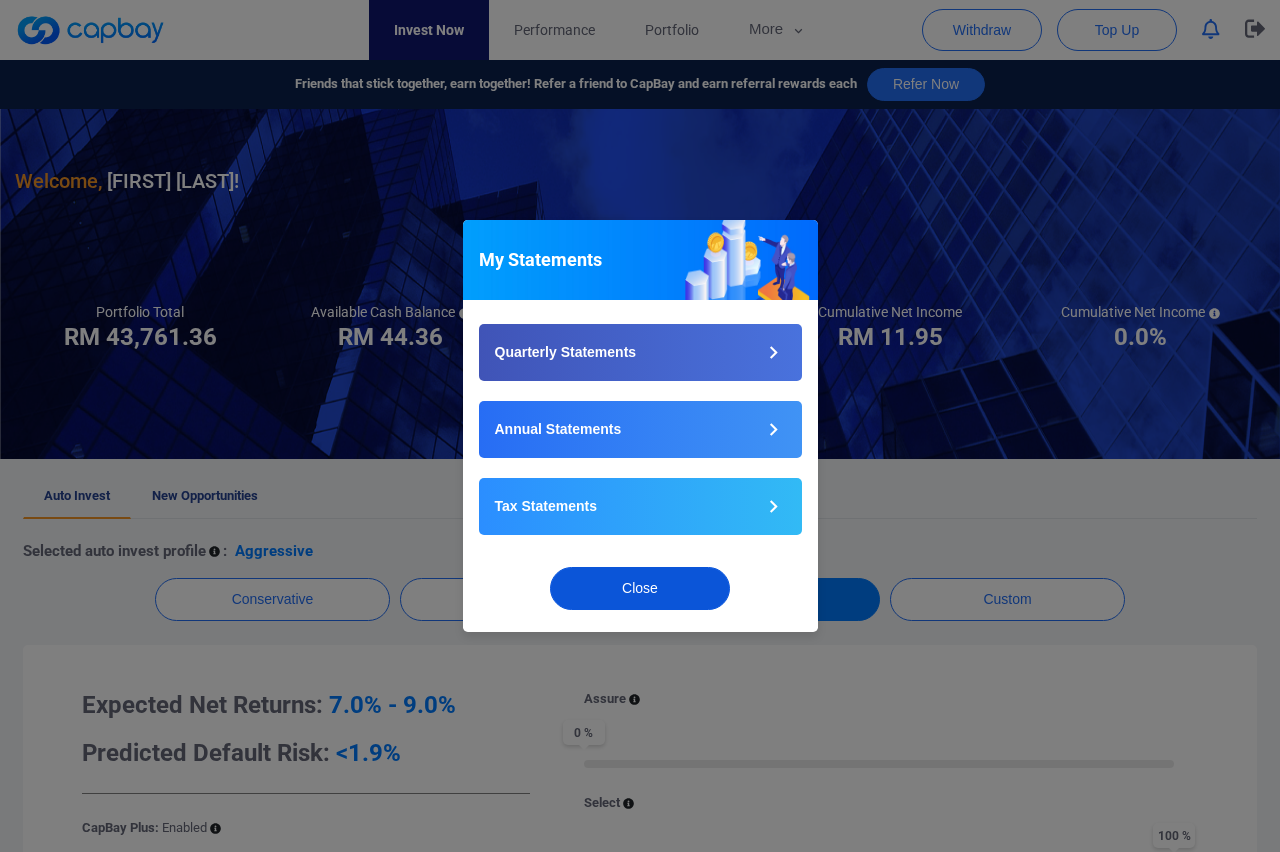 click on "Close" at bounding box center (640, 588) 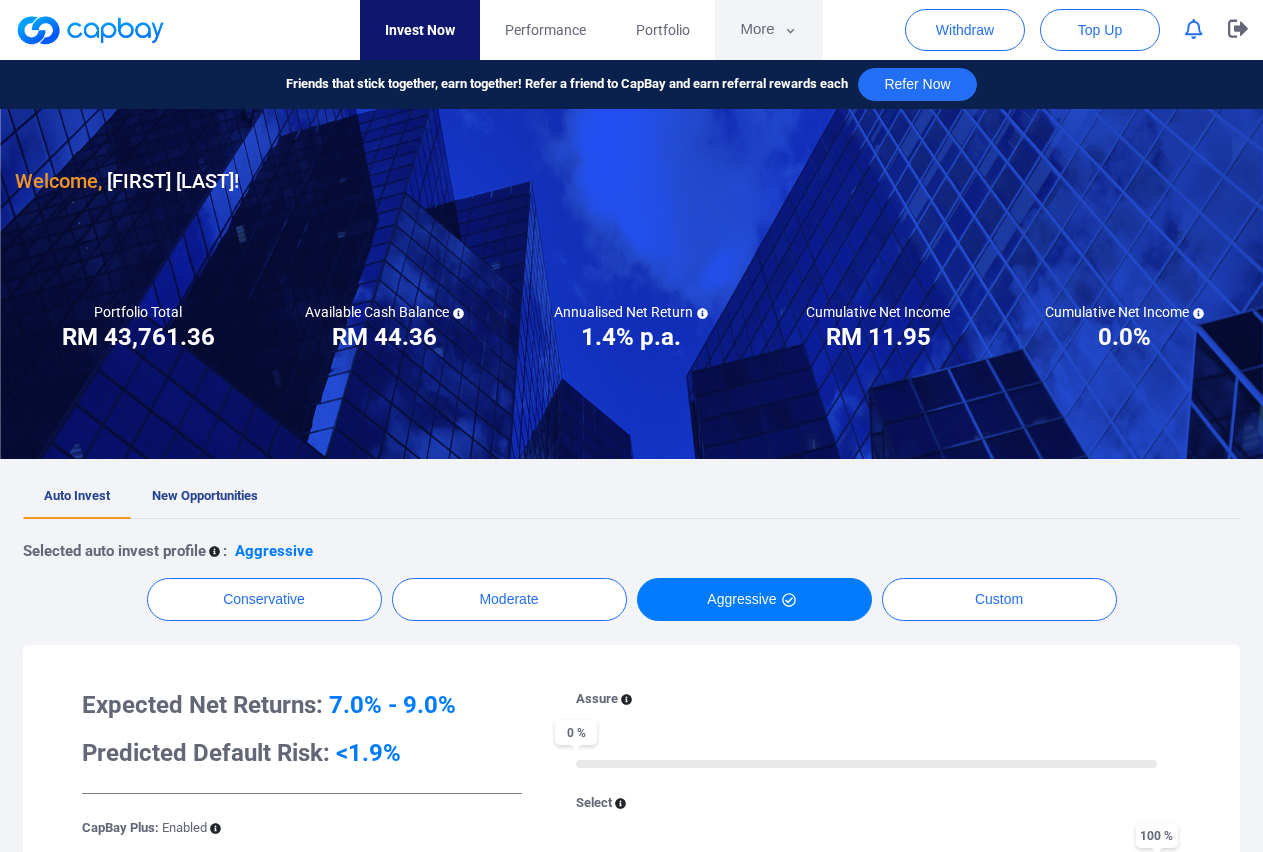 click 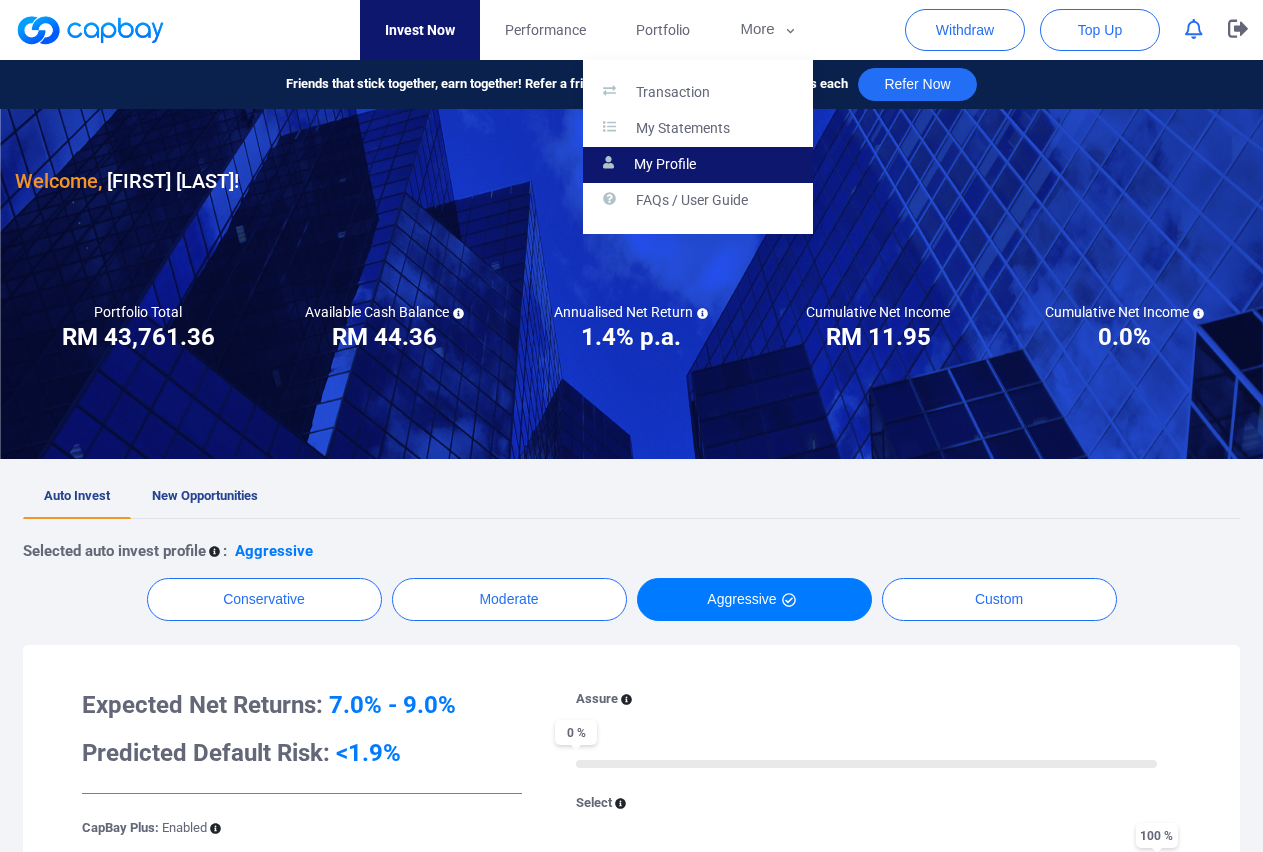 click on "My Profile" at bounding box center [665, 165] 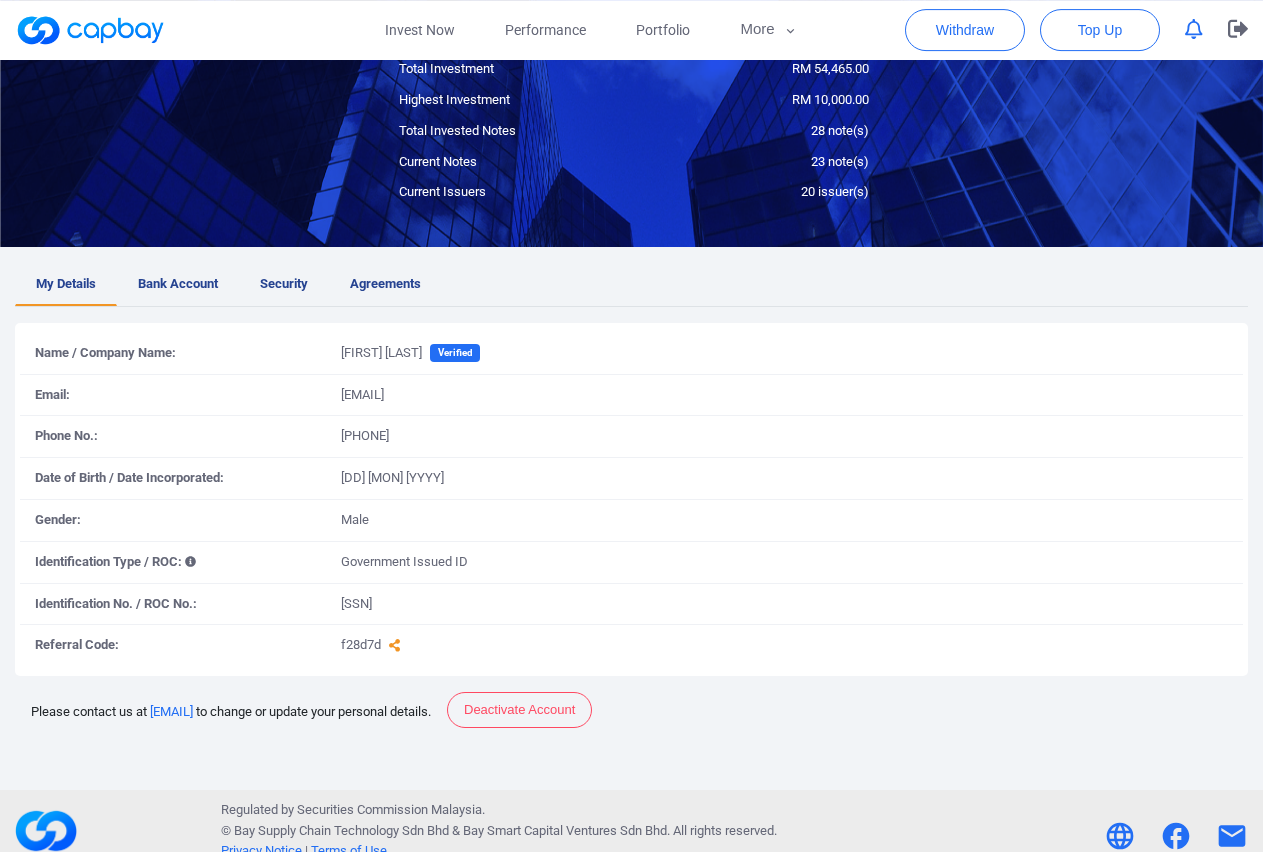 scroll, scrollTop: 183, scrollLeft: 0, axis: vertical 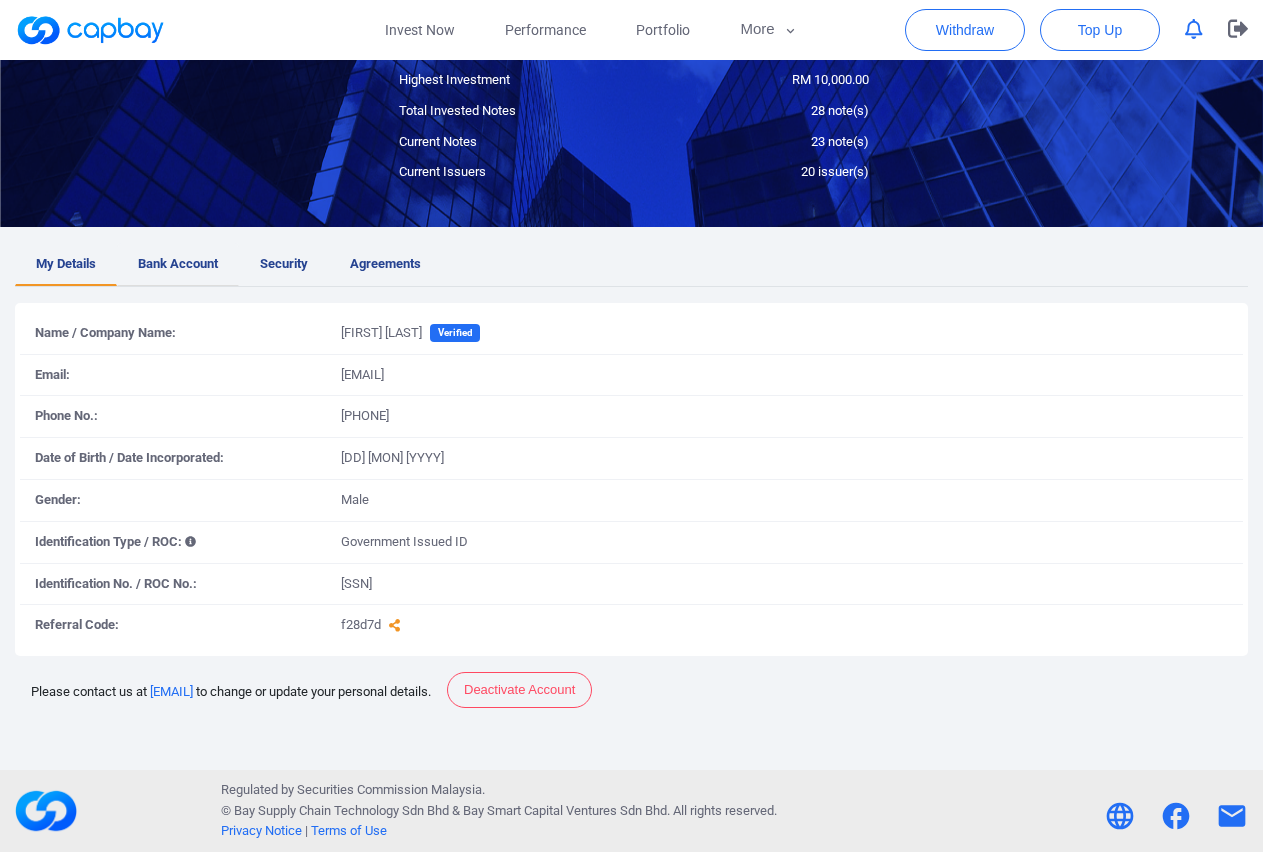 click on "Bank Account" at bounding box center [178, 264] 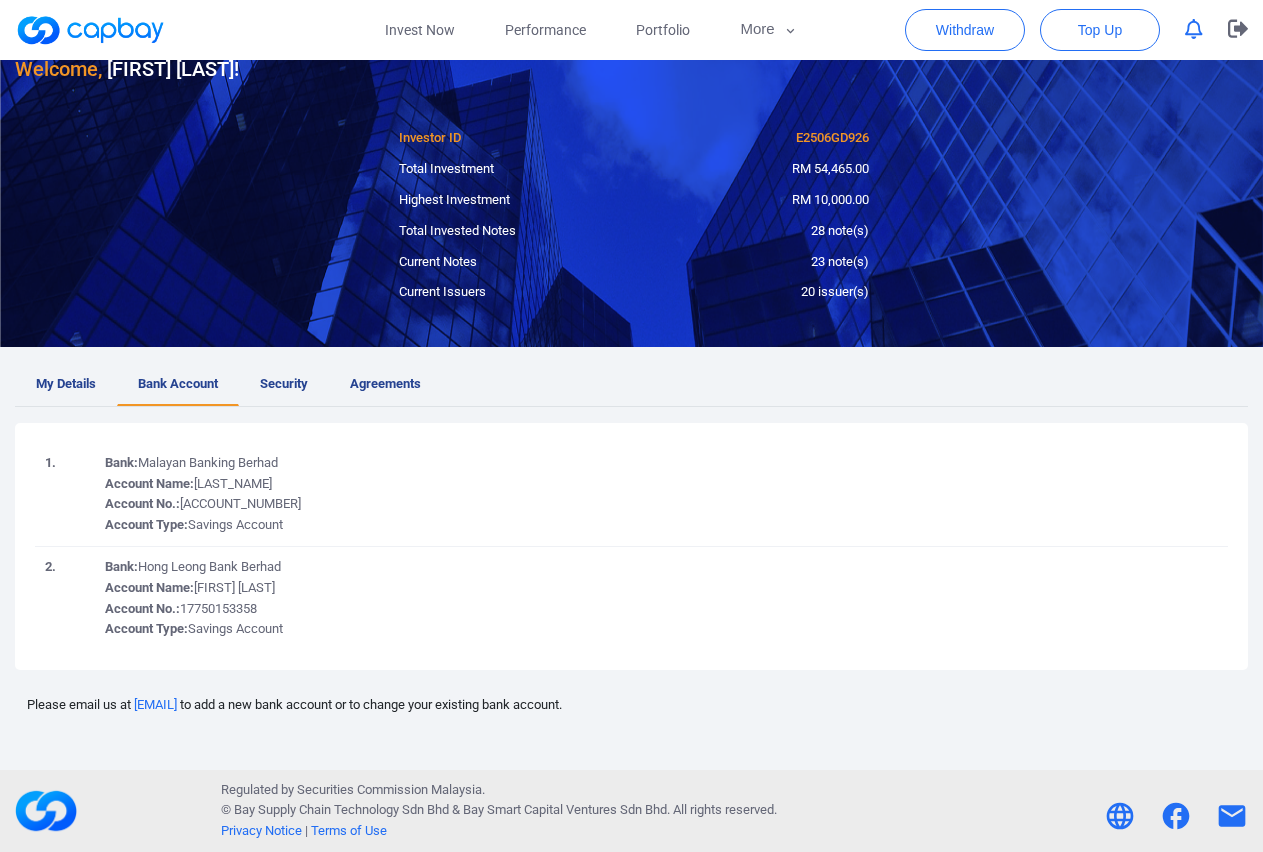 scroll, scrollTop: 63, scrollLeft: 0, axis: vertical 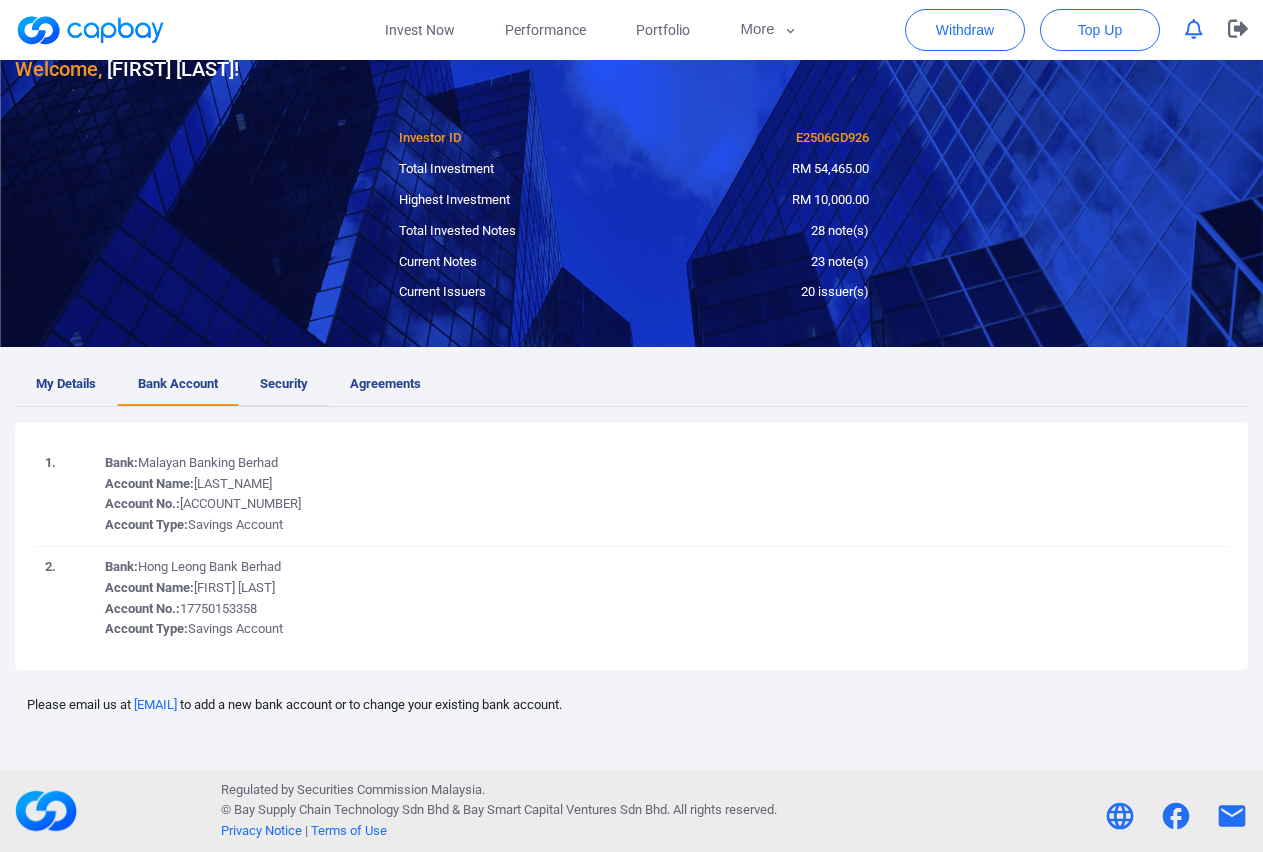 click on "Security" at bounding box center (284, 384) 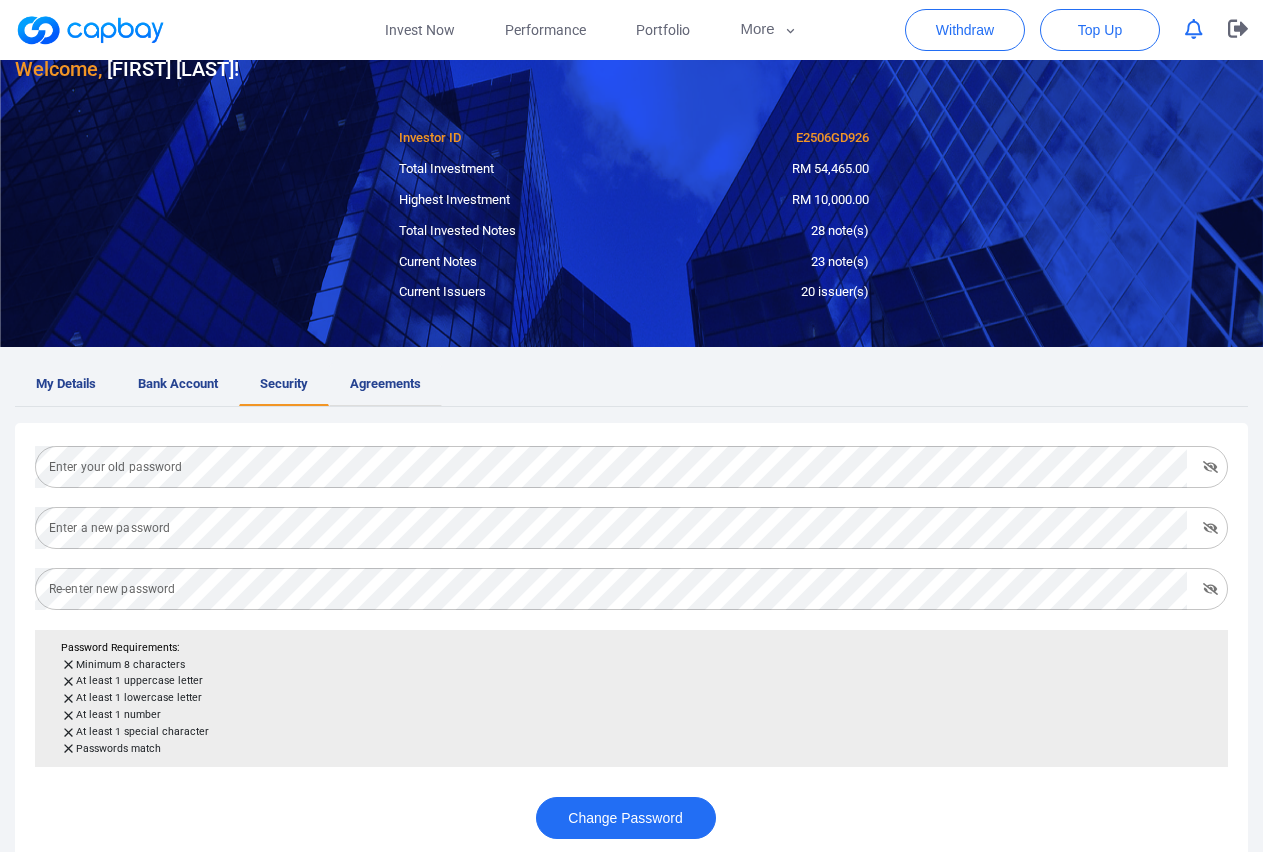 click on "Agreements" at bounding box center [385, 384] 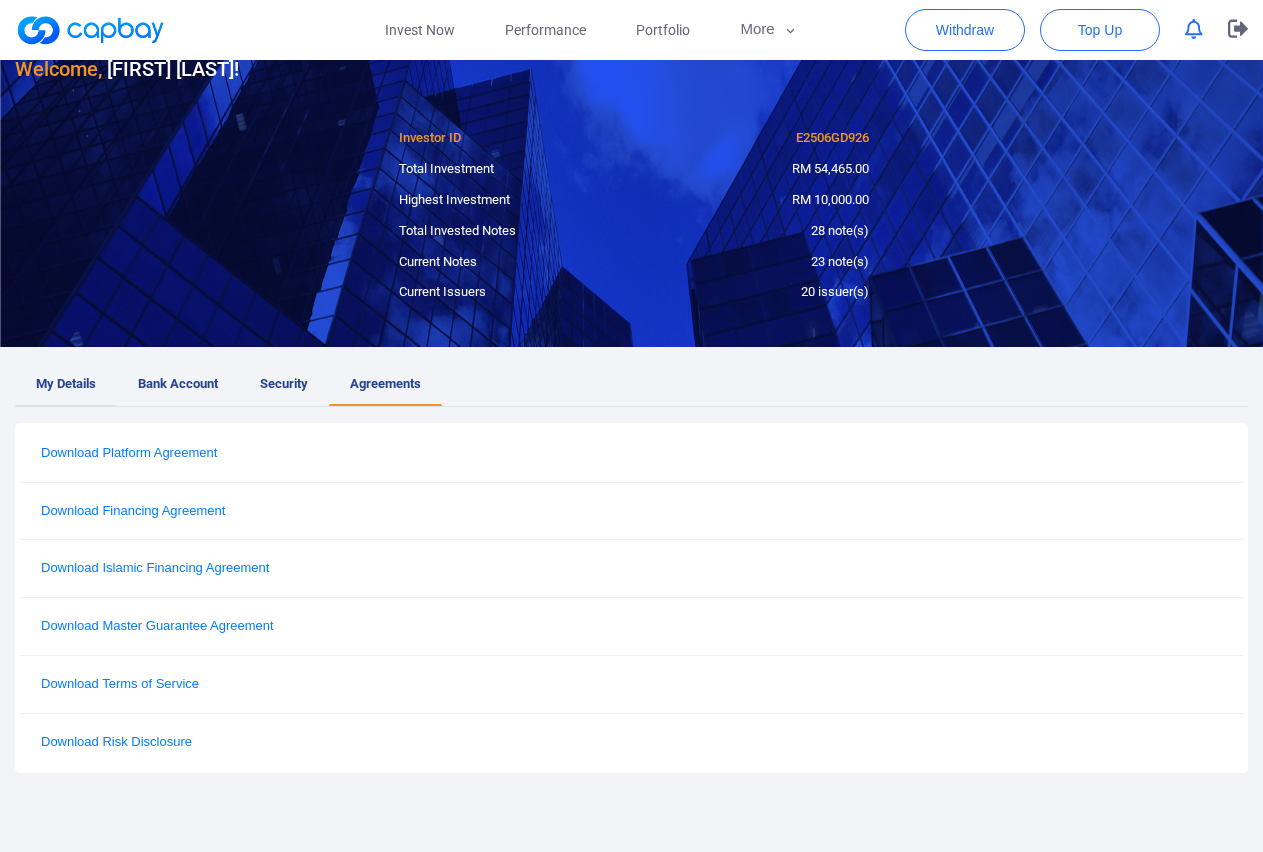 click on "My Details" at bounding box center (66, 384) 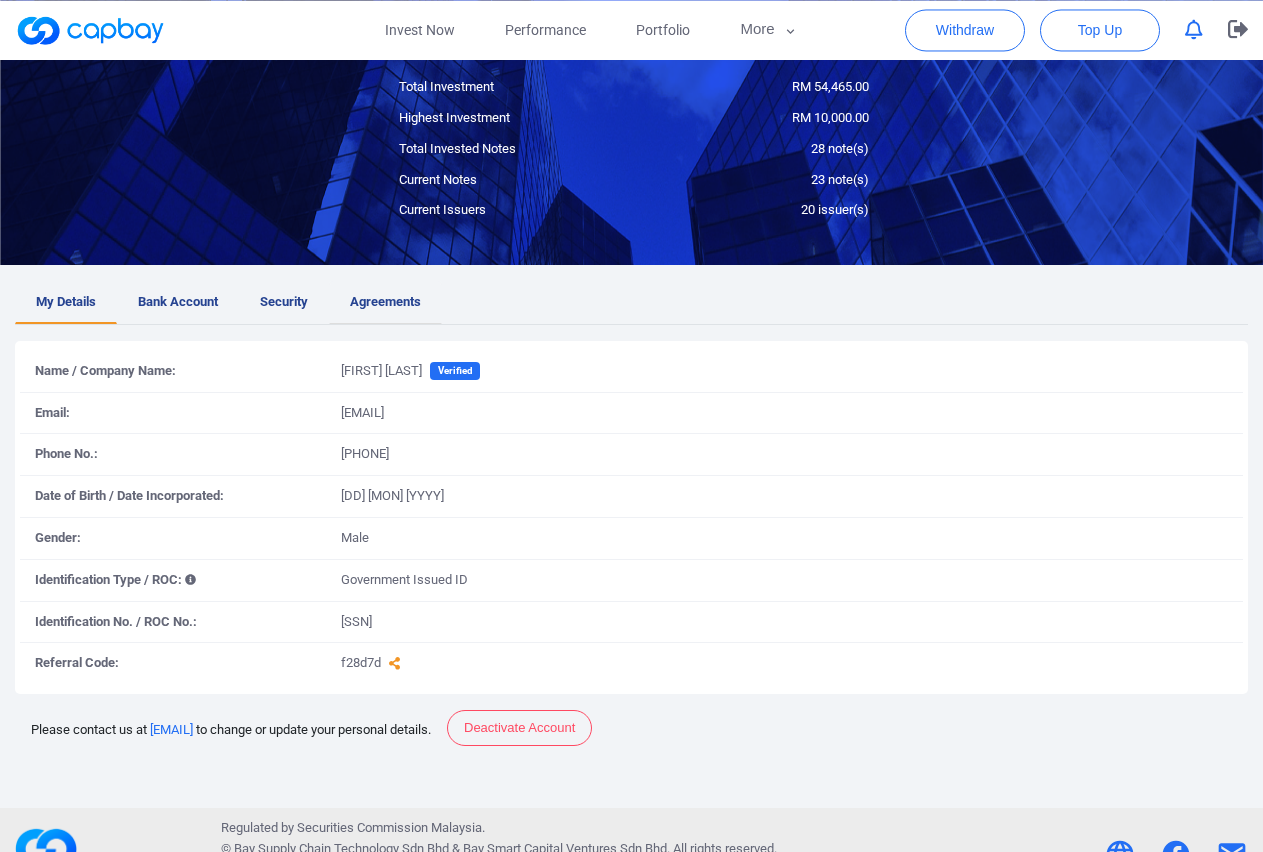 scroll, scrollTop: 183, scrollLeft: 0, axis: vertical 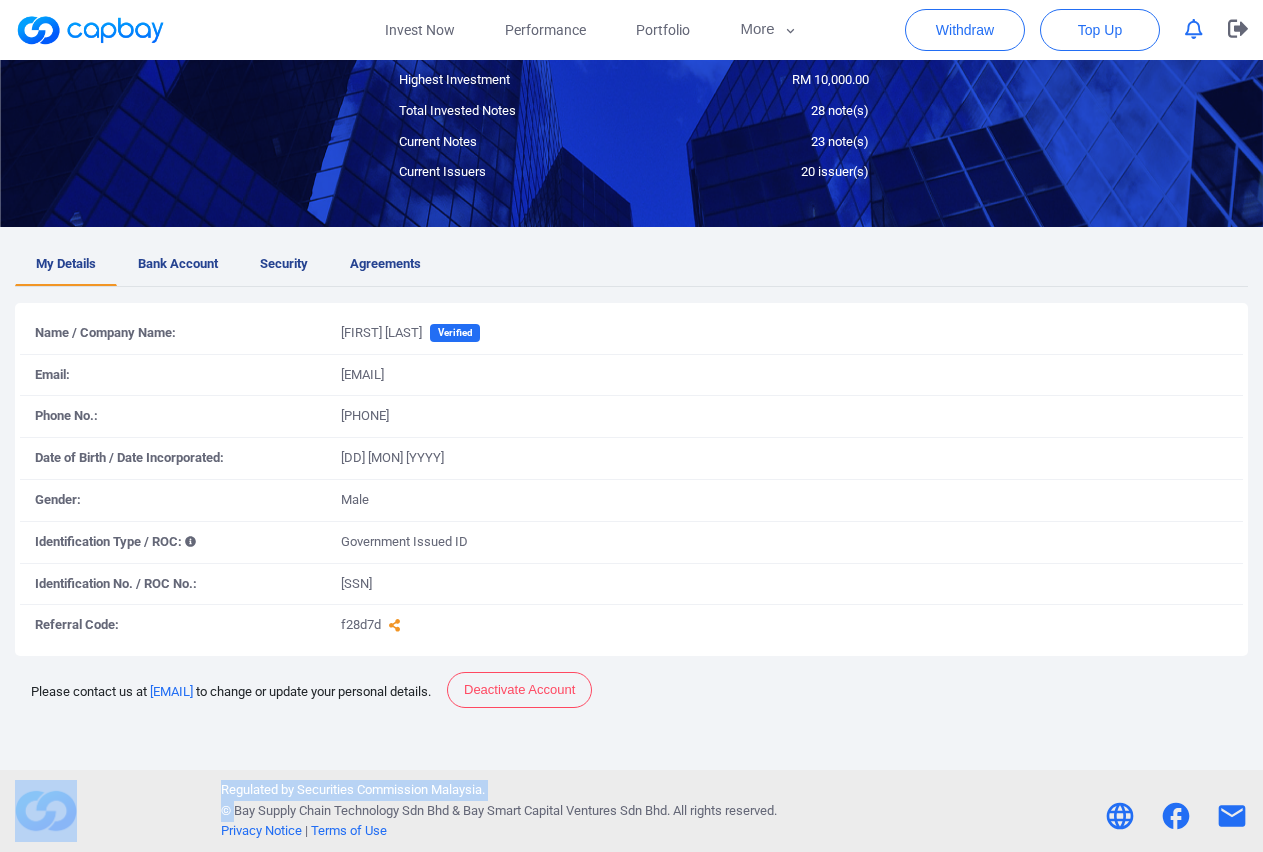 drag, startPoint x: 211, startPoint y: 809, endPoint x: 237, endPoint y: 807, distance: 26.076809 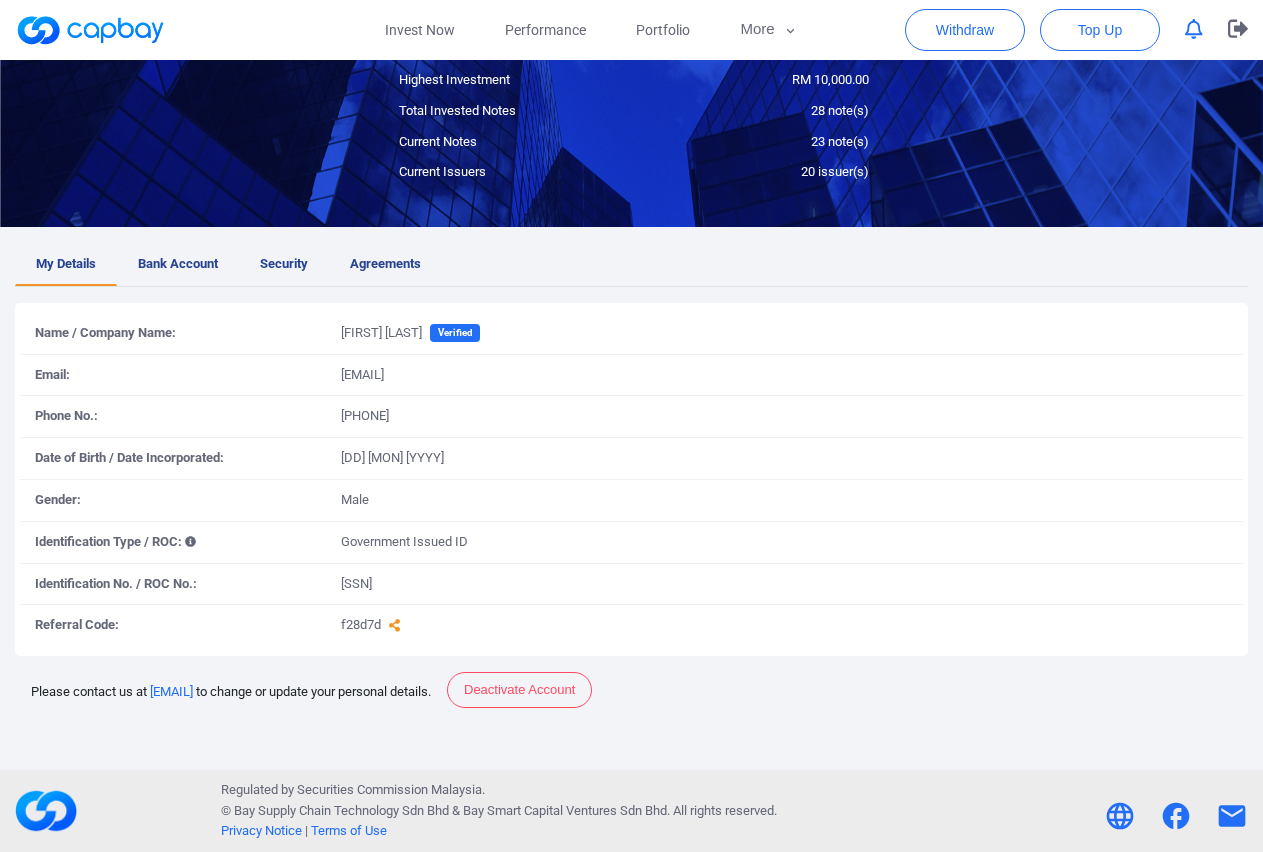click on "Regulated by Securities Commission Malaysia. © Bay Supply Chain Technology Sdn Bhd &   Bay Smart Capital Ventures Sdn Bhd . All rights reserved.   Privacy Notice   |   Terms of Use" at bounding box center [499, 811] 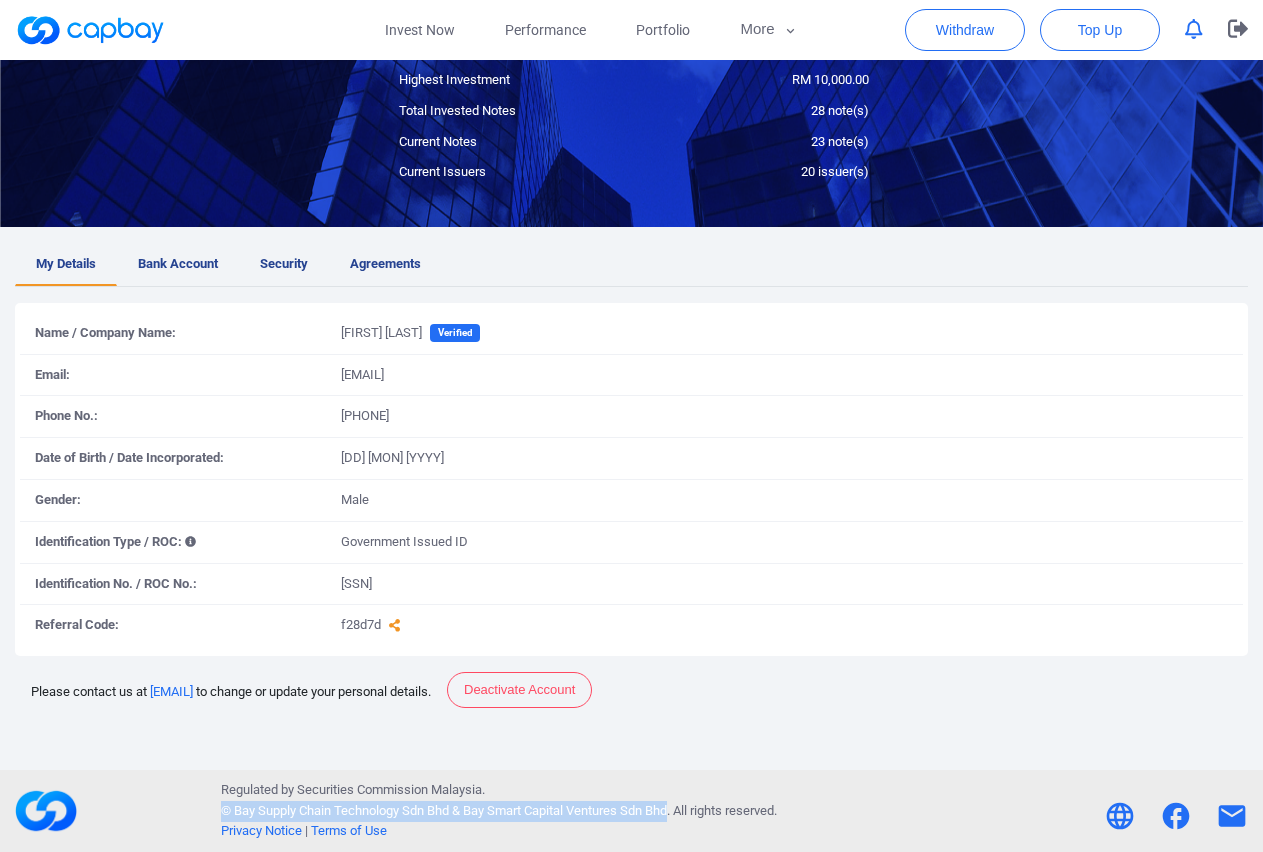 drag, startPoint x: 222, startPoint y: 810, endPoint x: 677, endPoint y: 812, distance: 455.0044 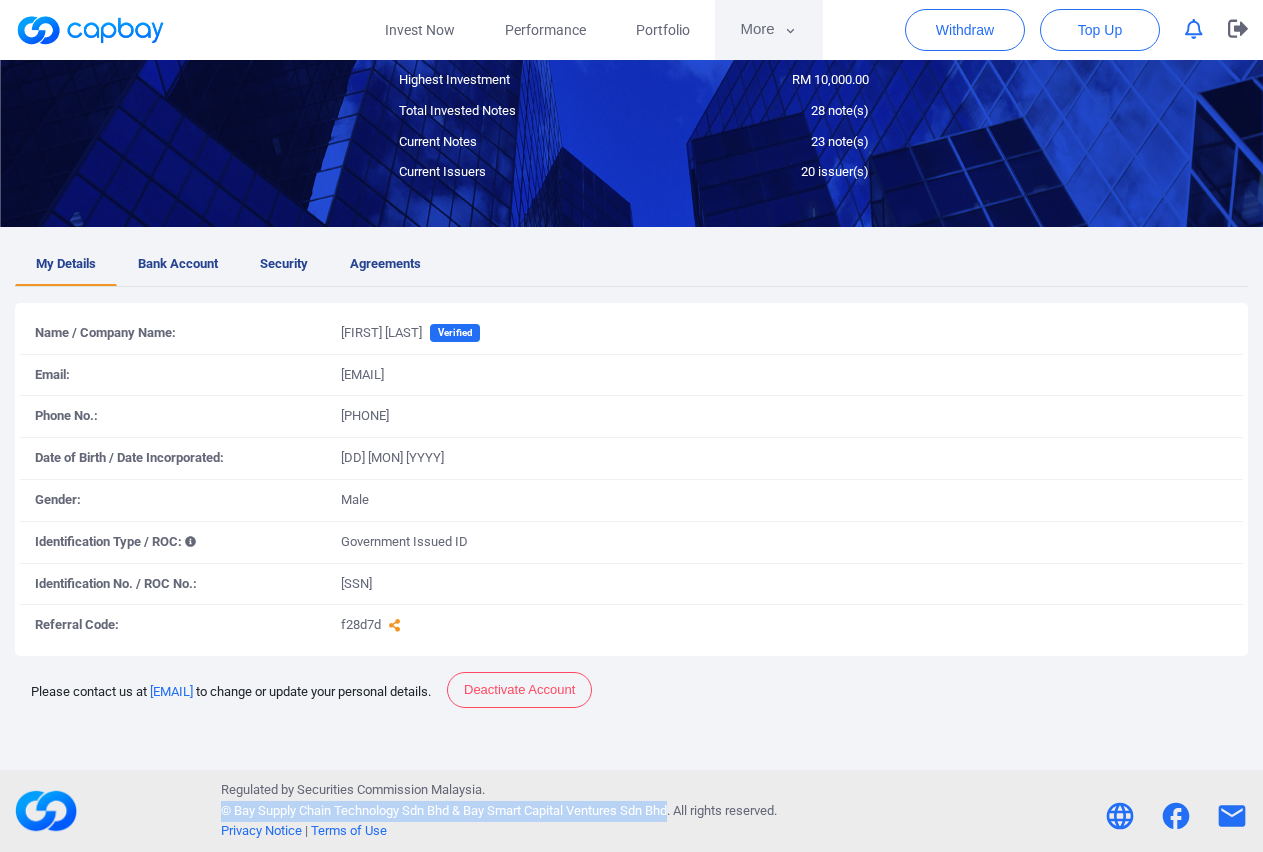 click on "More" at bounding box center [768, 30] 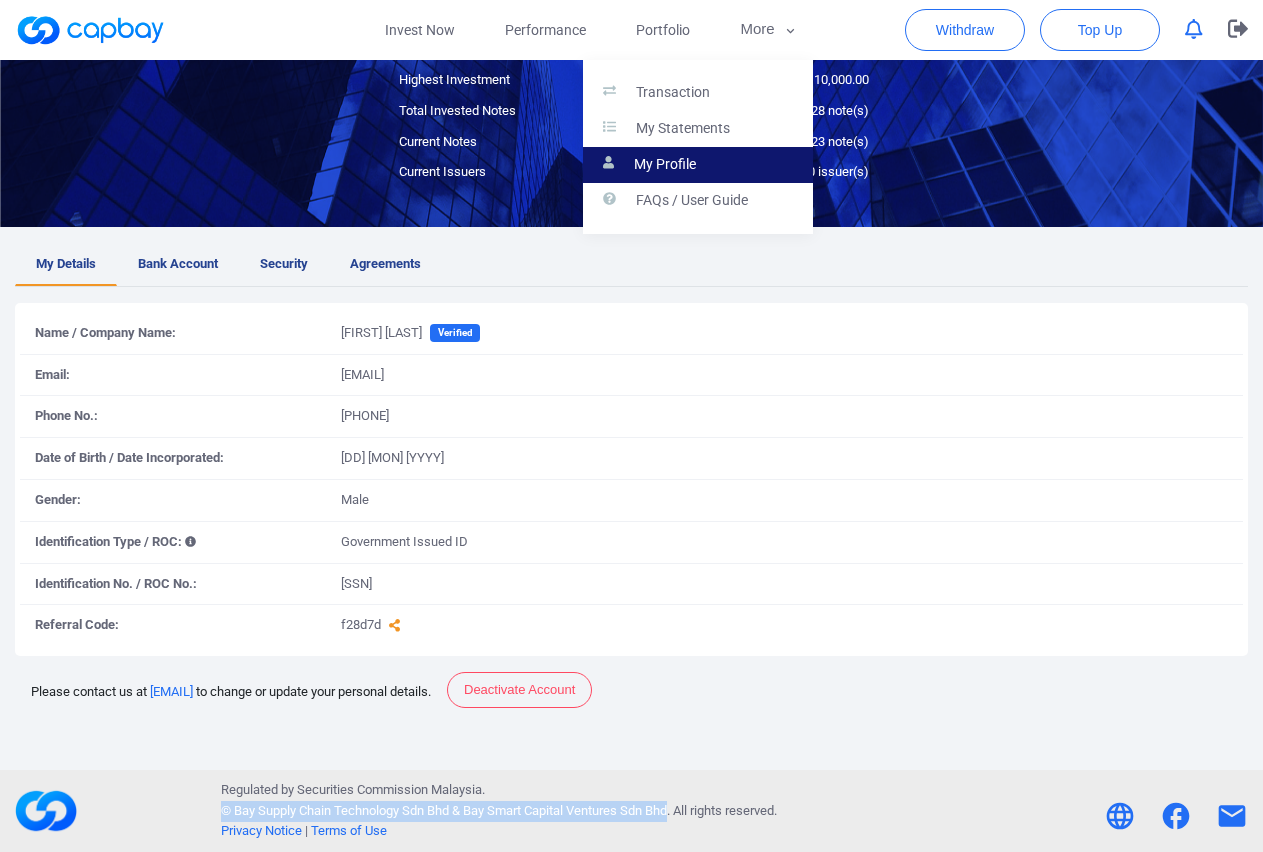click on "My Profile" at bounding box center (665, 165) 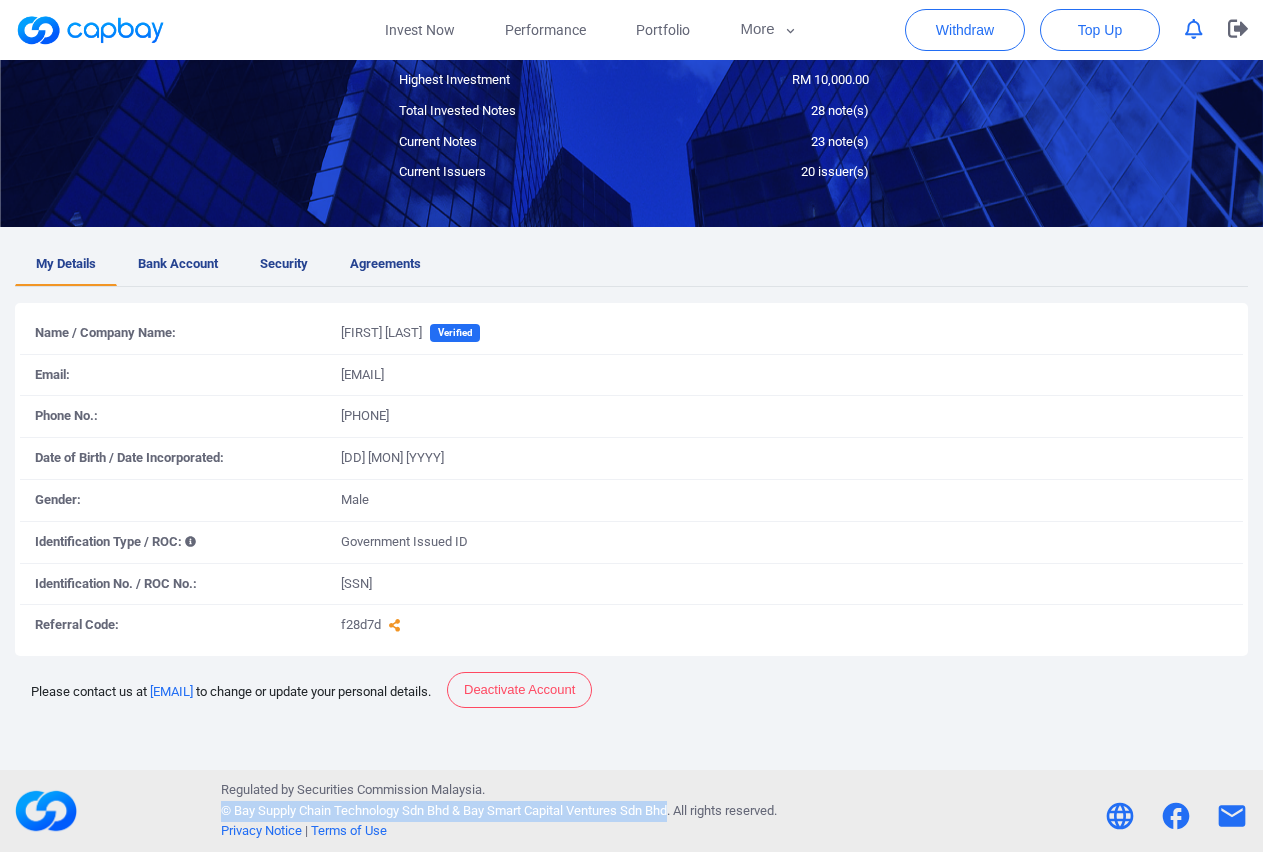 scroll, scrollTop: 0, scrollLeft: 0, axis: both 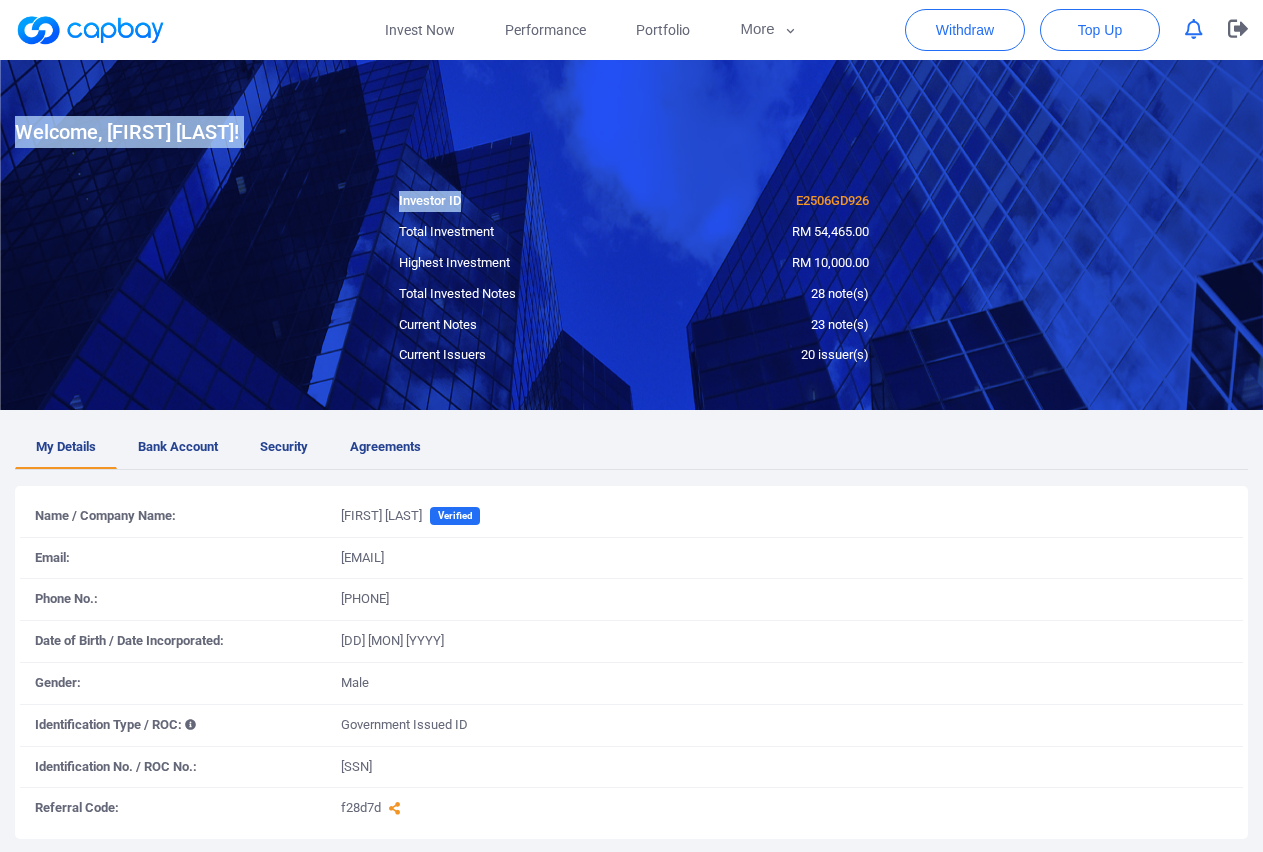 drag, startPoint x: 357, startPoint y: 192, endPoint x: 503, endPoint y: 192, distance: 146 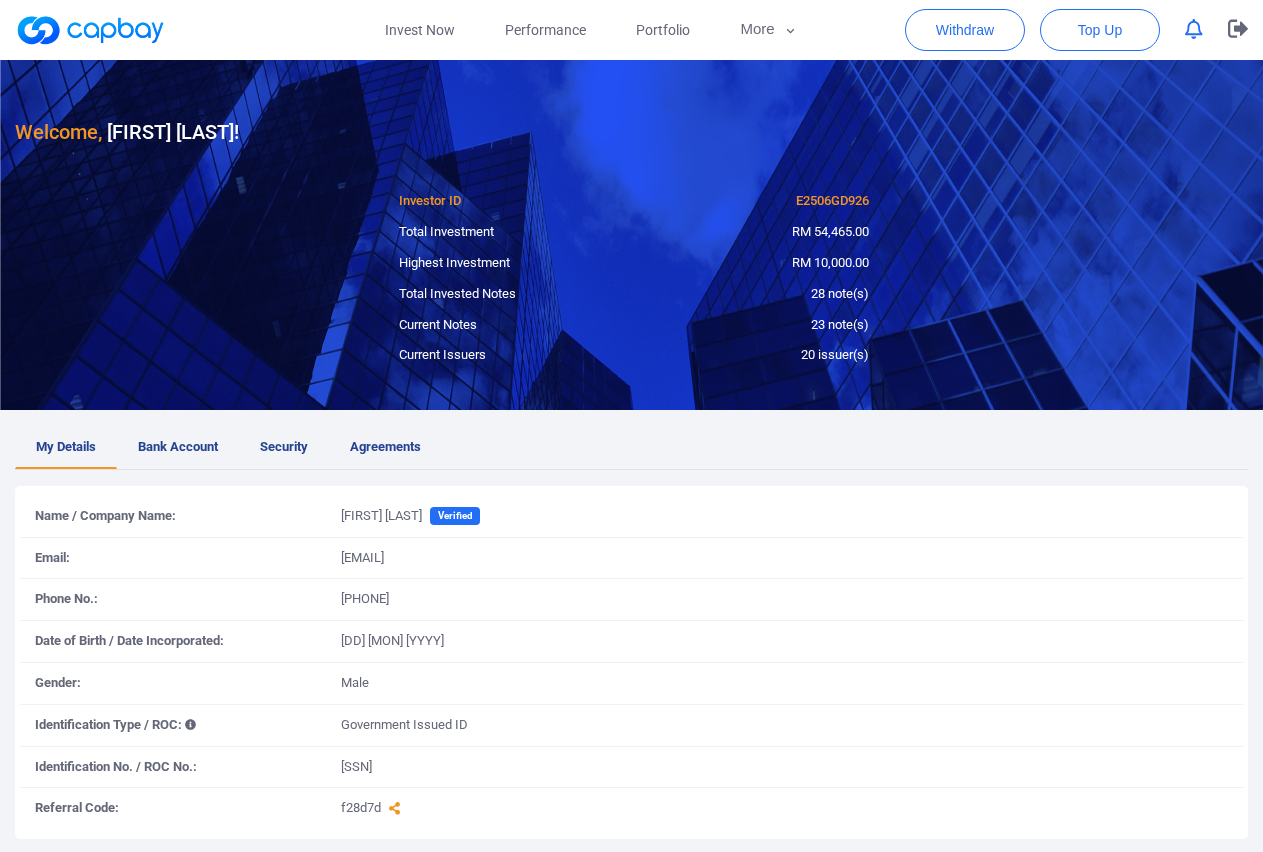 click at bounding box center (631, 235) 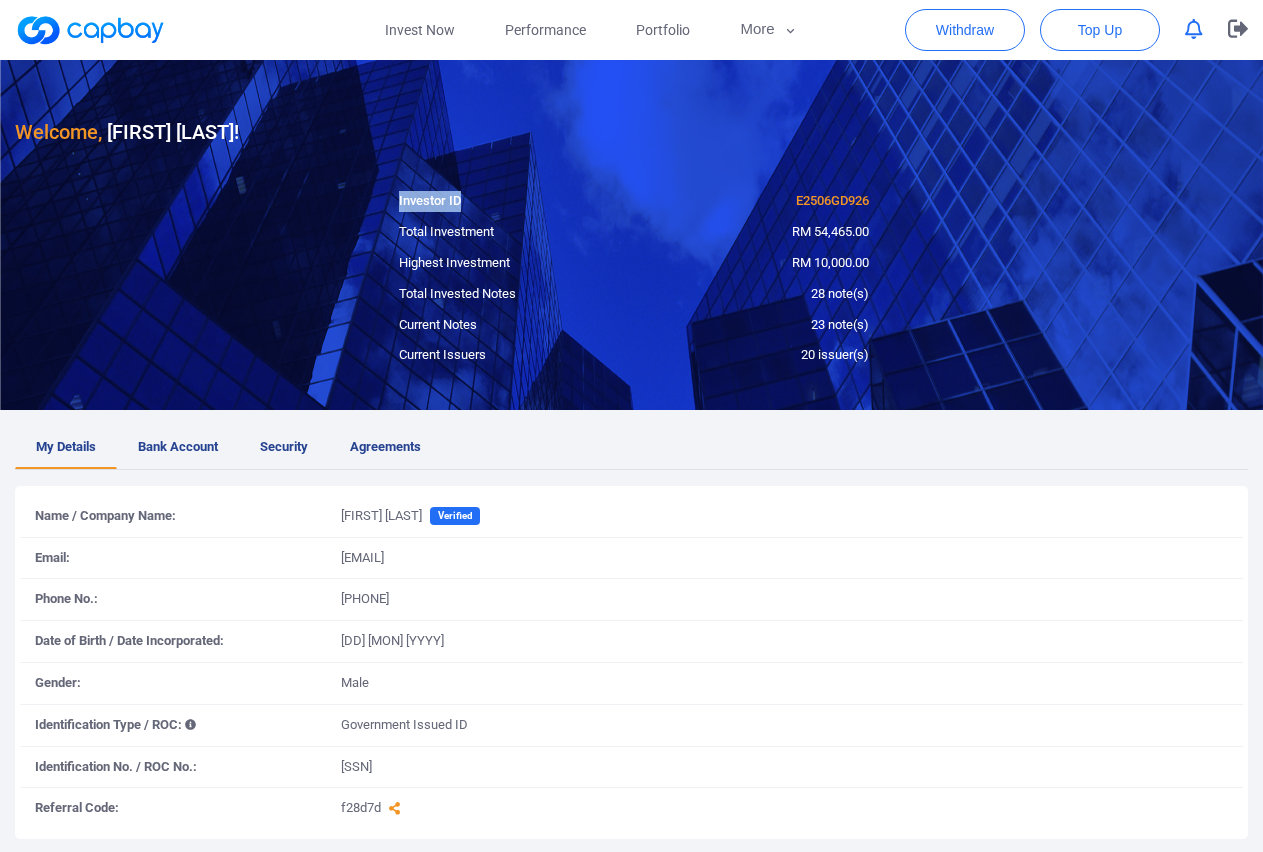 drag, startPoint x: 391, startPoint y: 204, endPoint x: 464, endPoint y: 200, distance: 73.109505 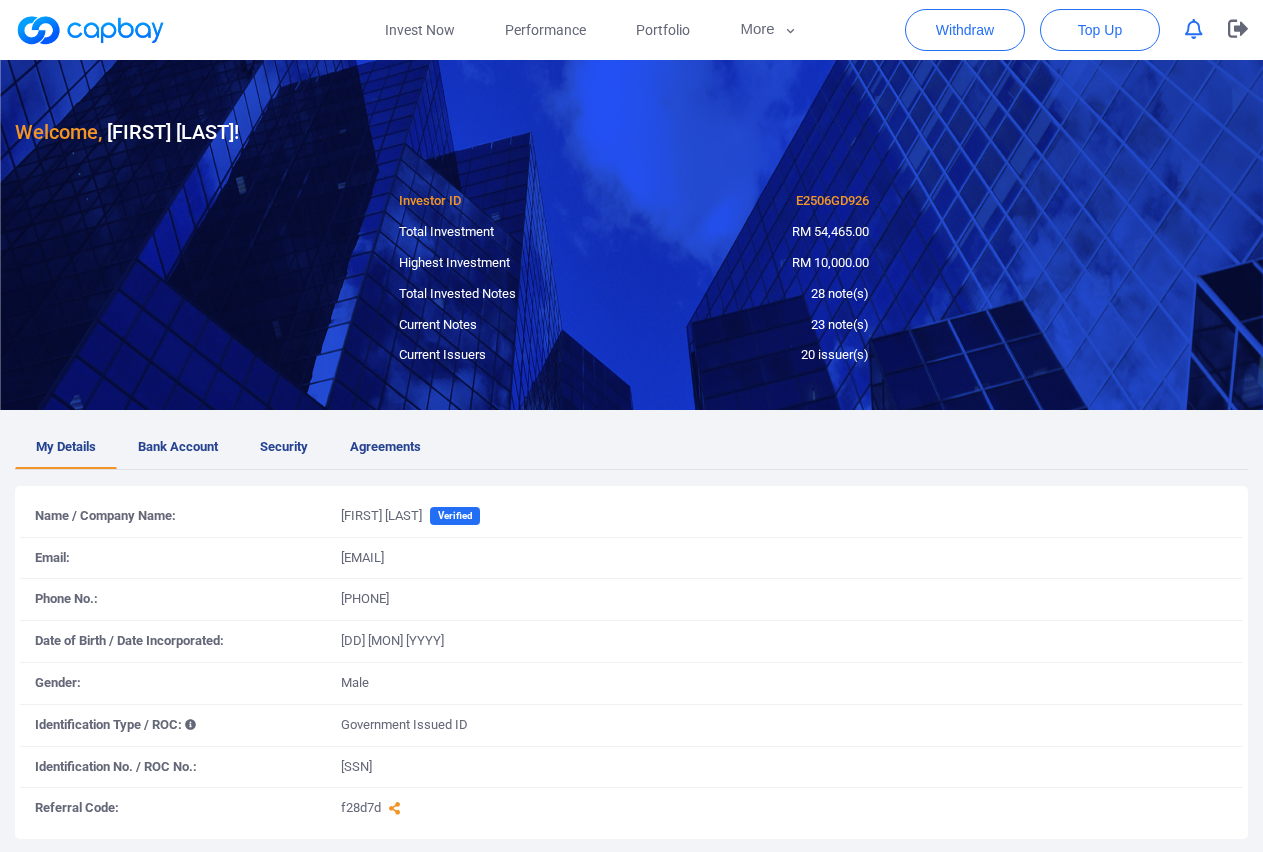 click at bounding box center [631, 235] 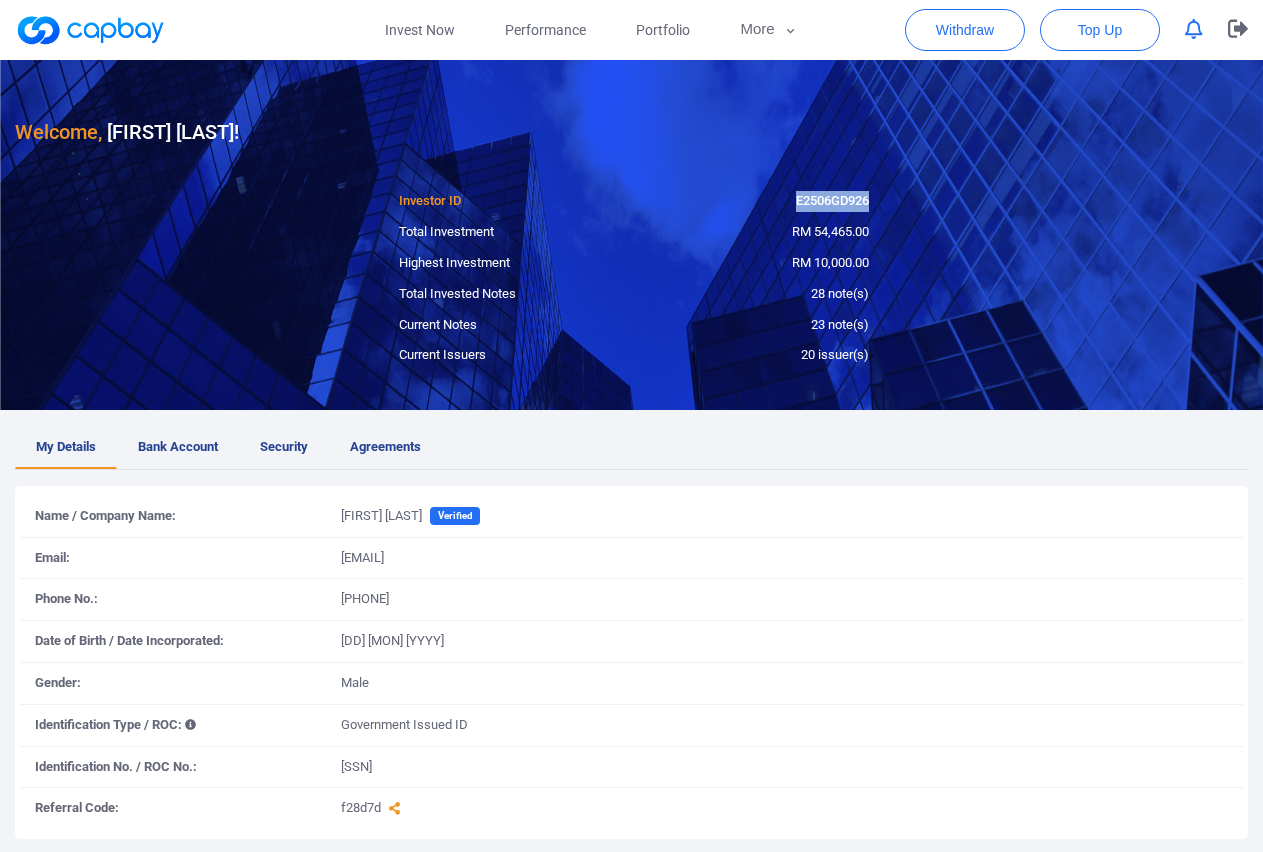 drag, startPoint x: 790, startPoint y: 200, endPoint x: 881, endPoint y: 198, distance: 91.02197 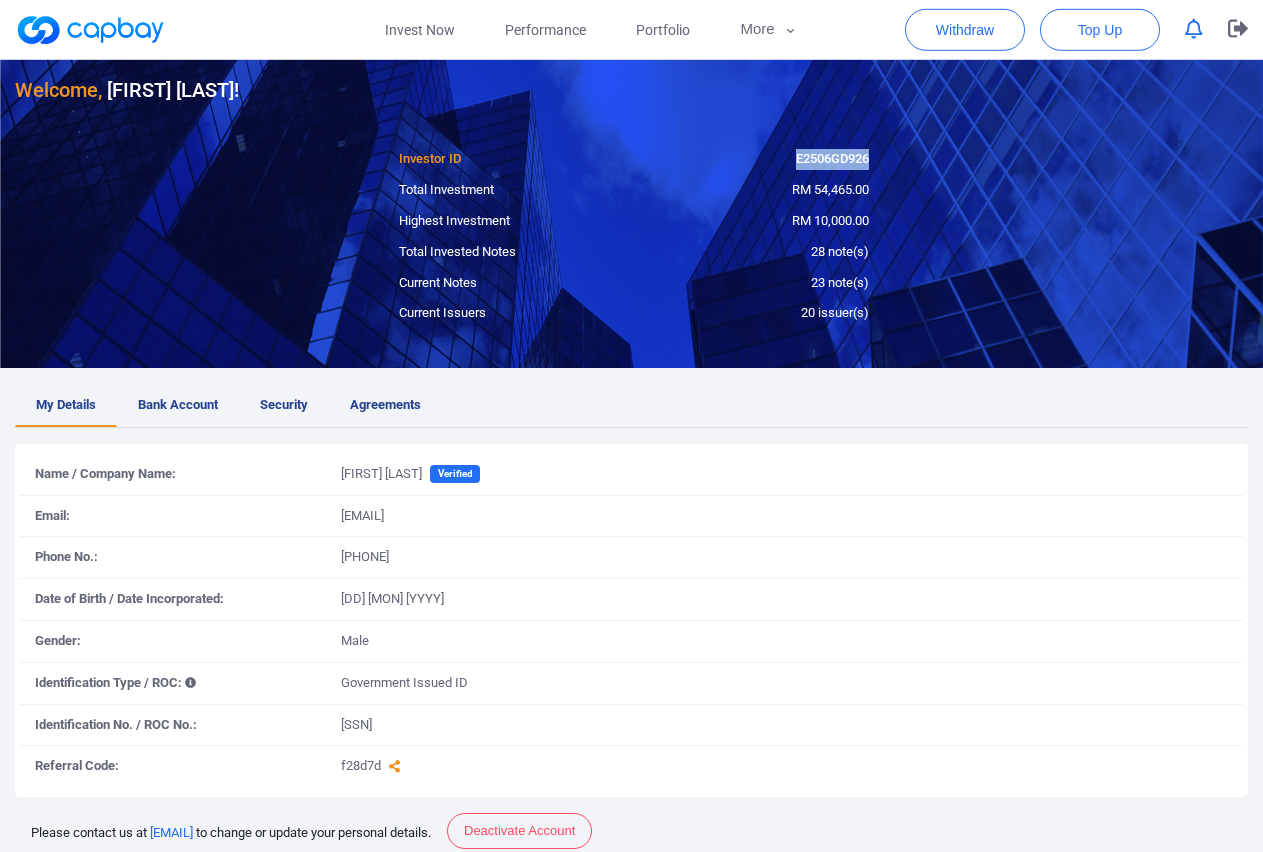 scroll, scrollTop: 0, scrollLeft: 0, axis: both 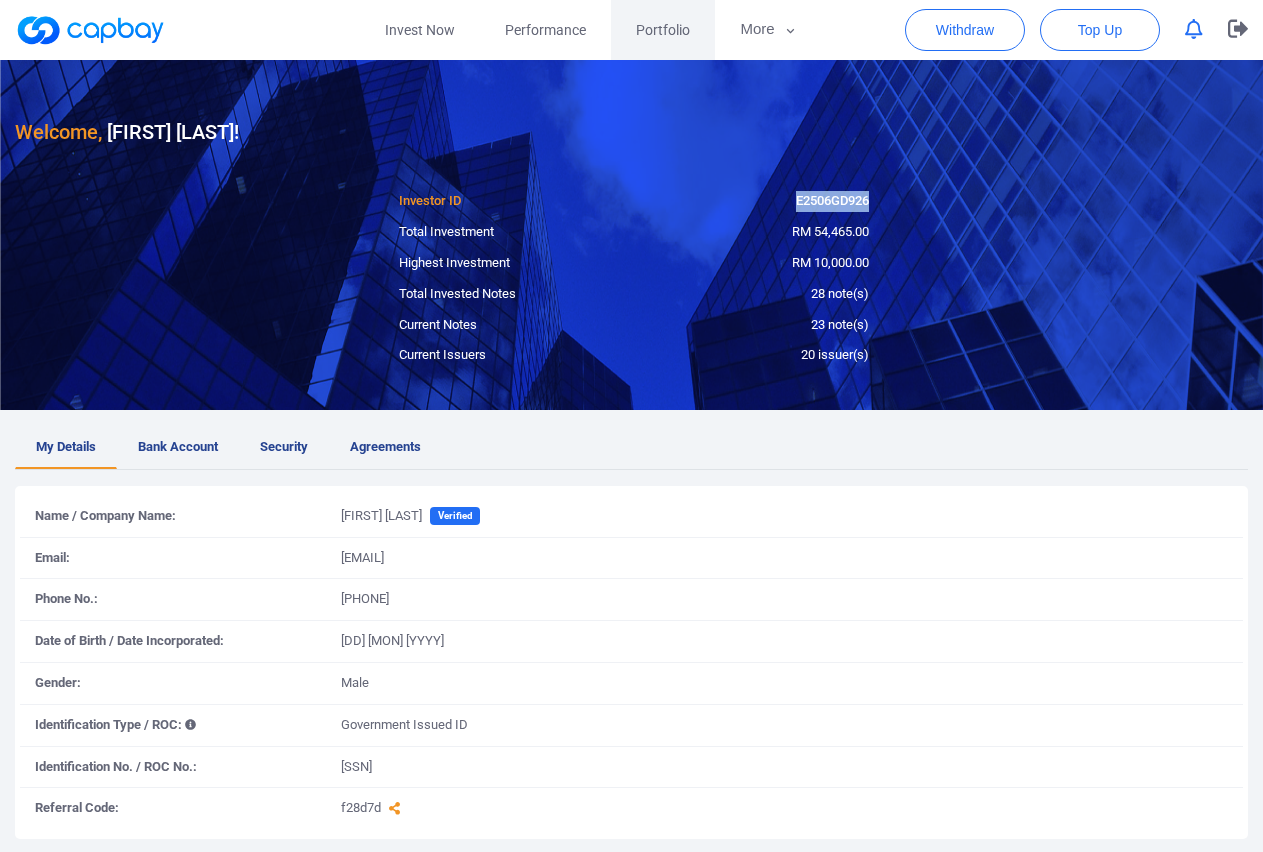 click on "Portfolio" at bounding box center (663, 30) 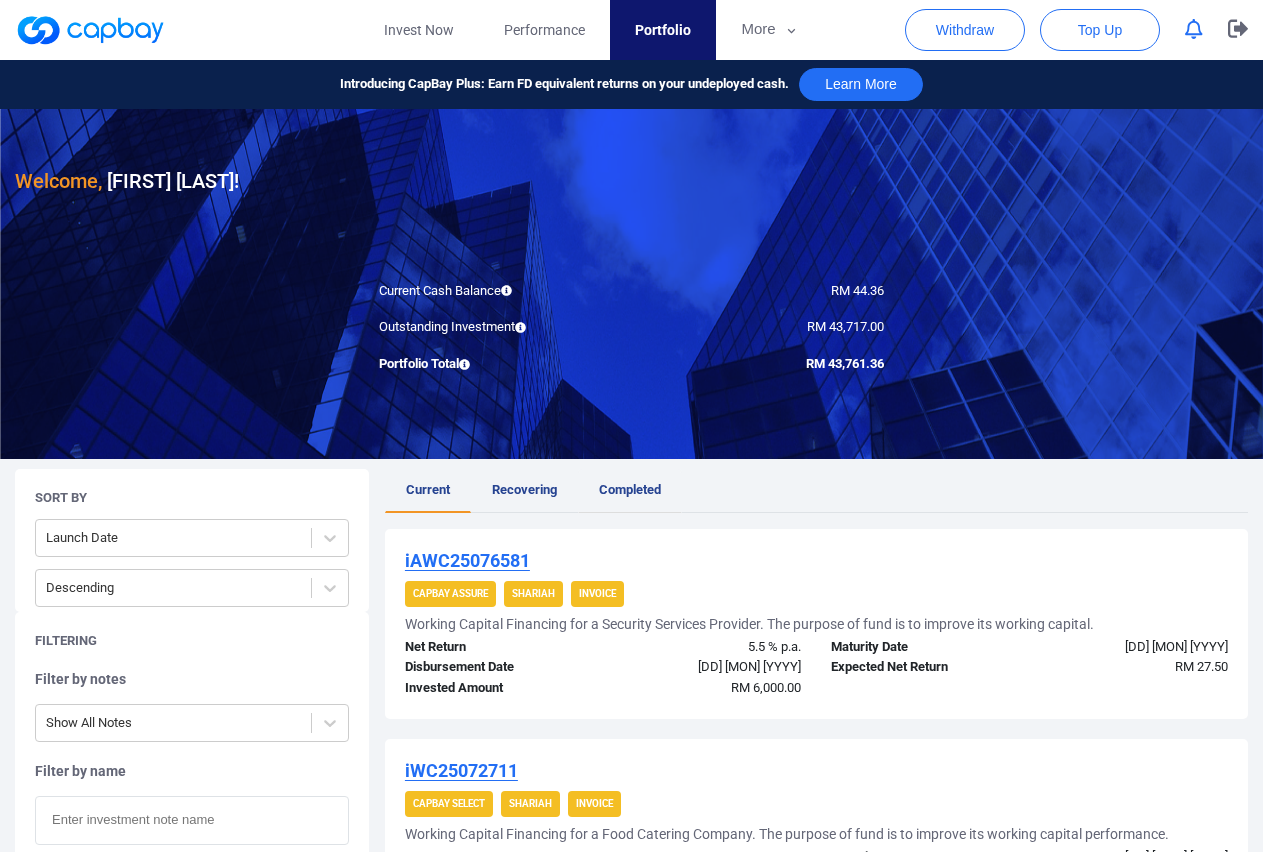 click on "Completed" at bounding box center [630, 489] 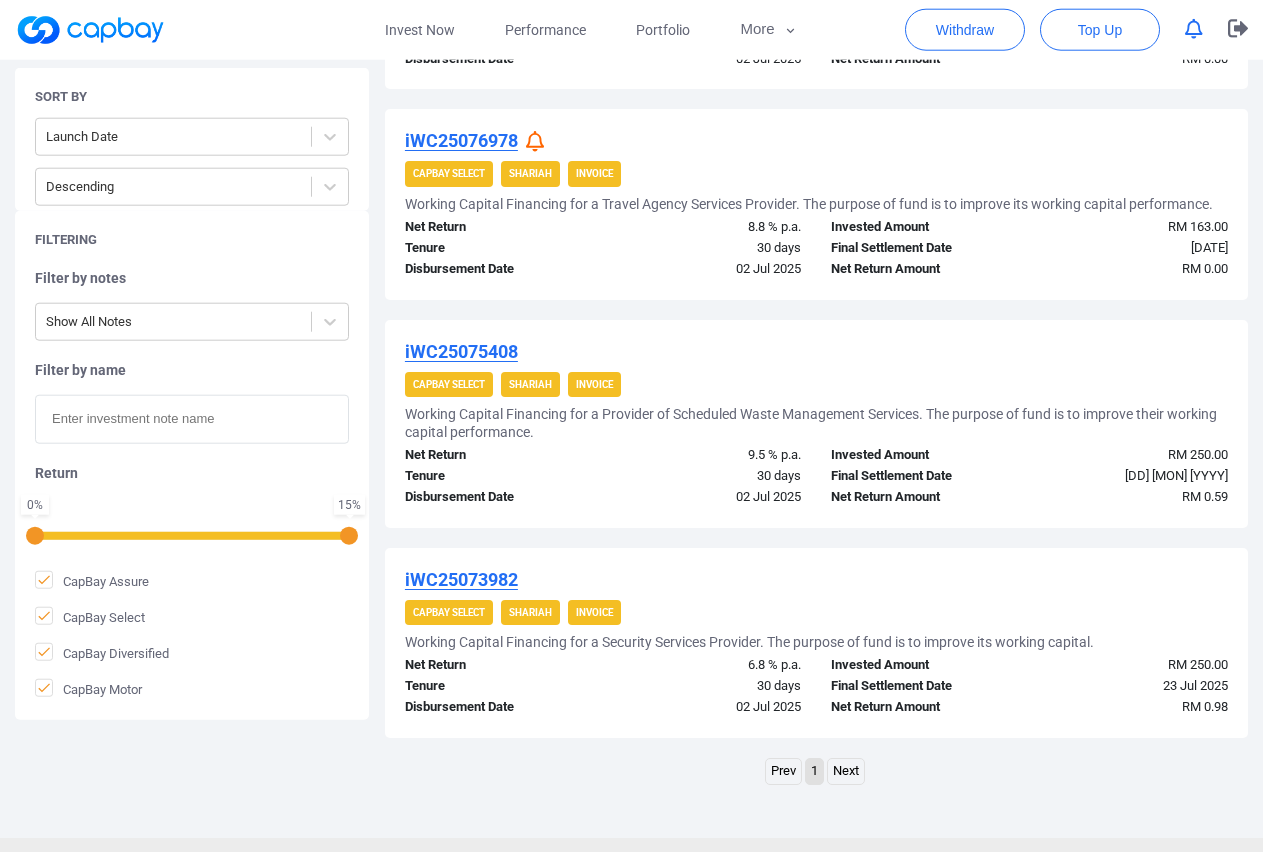 scroll, scrollTop: 1328, scrollLeft: 0, axis: vertical 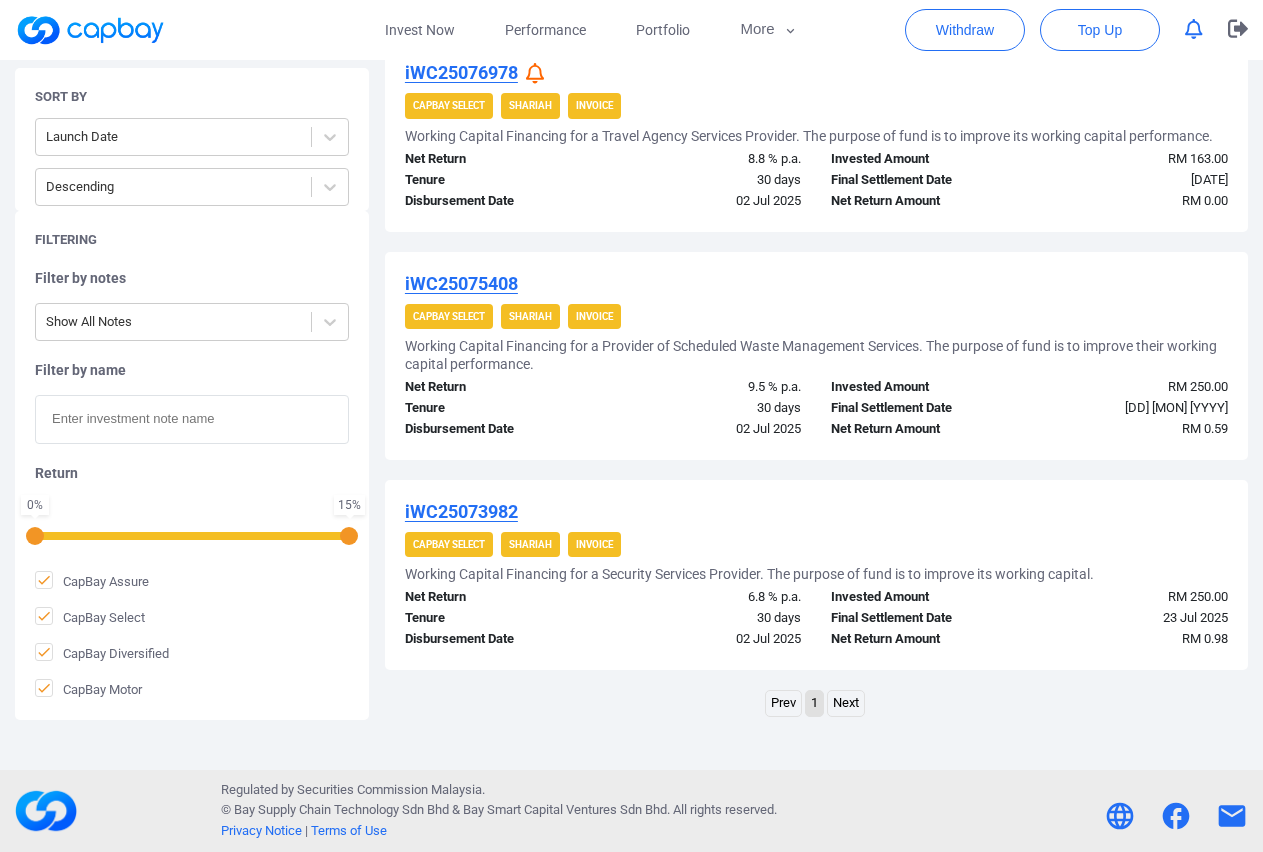 click on "Next" at bounding box center (846, 703) 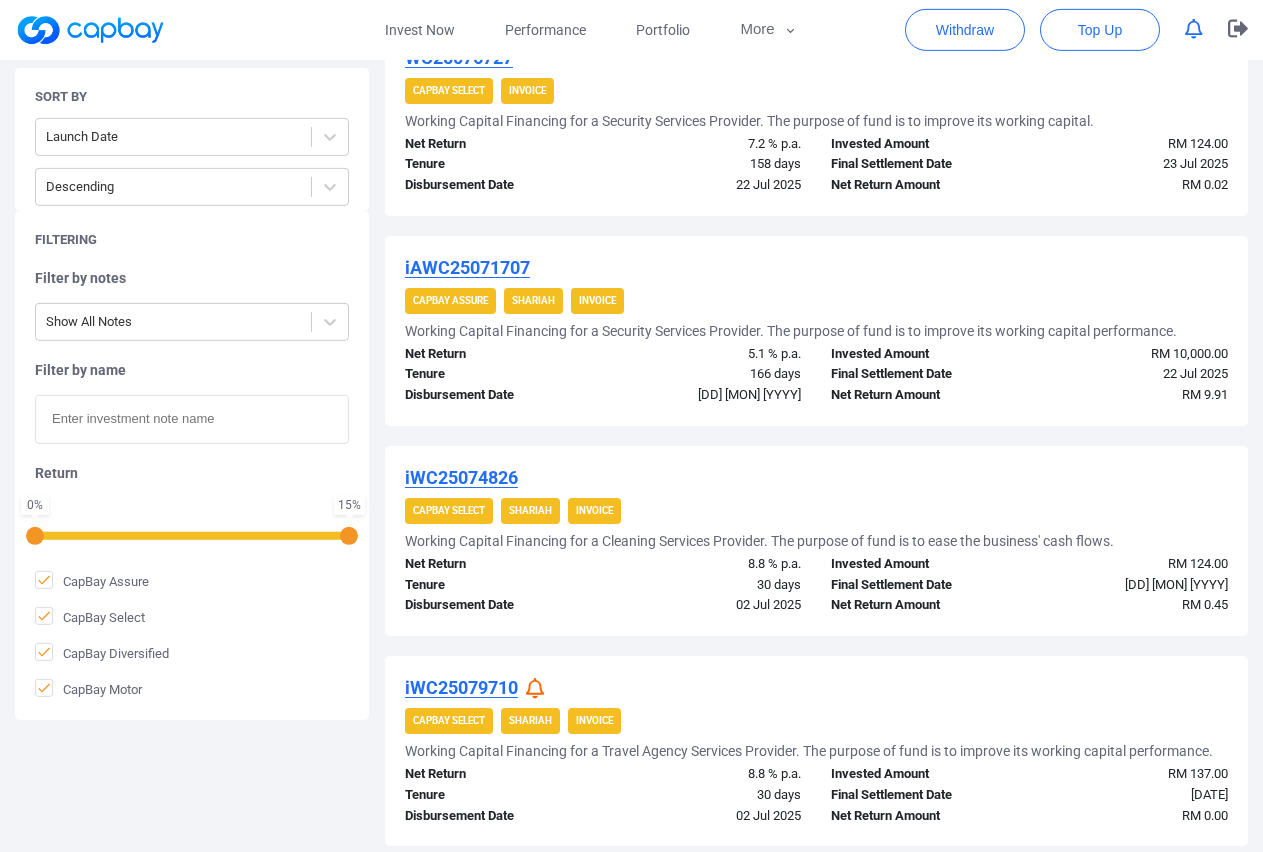 scroll, scrollTop: 410, scrollLeft: 0, axis: vertical 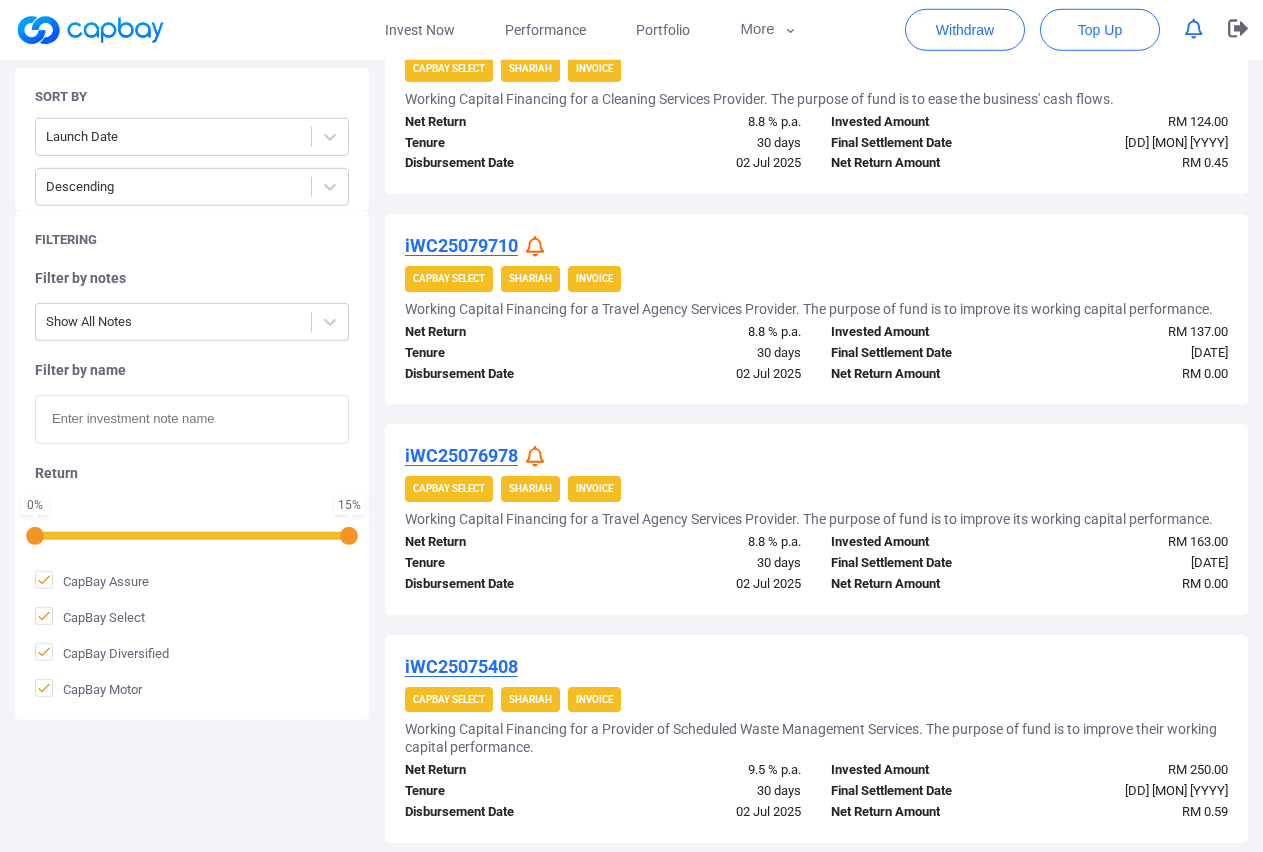 click 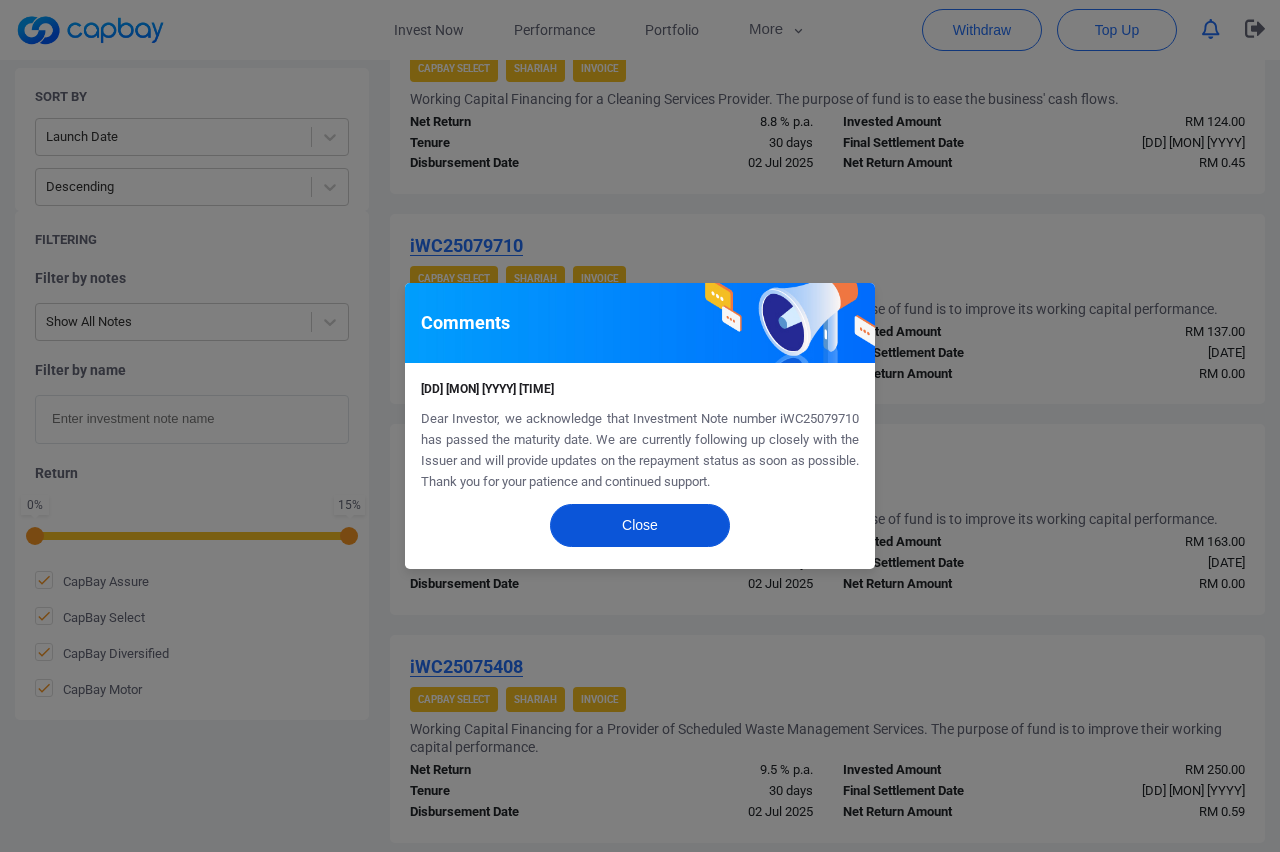 click on "Close" at bounding box center (640, 525) 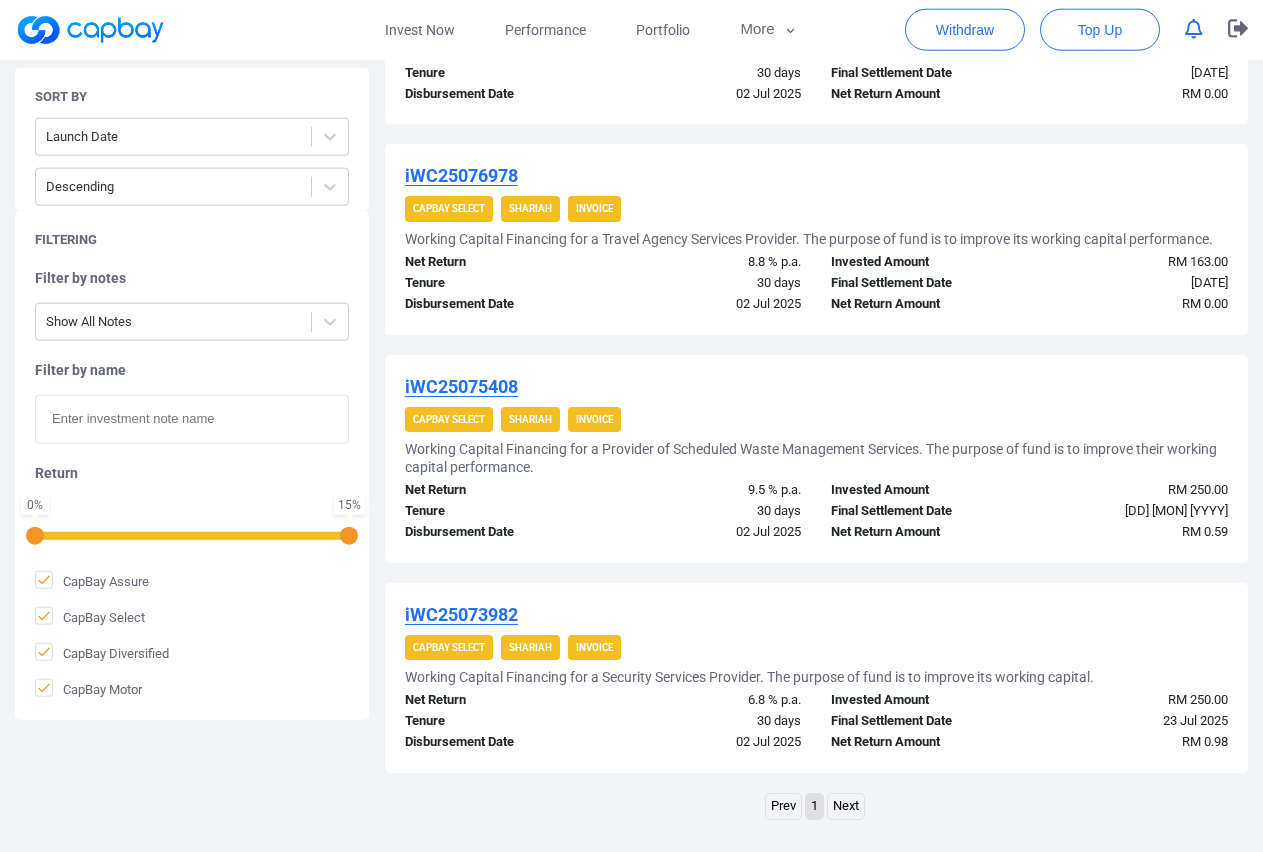scroll, scrollTop: 1251, scrollLeft: 0, axis: vertical 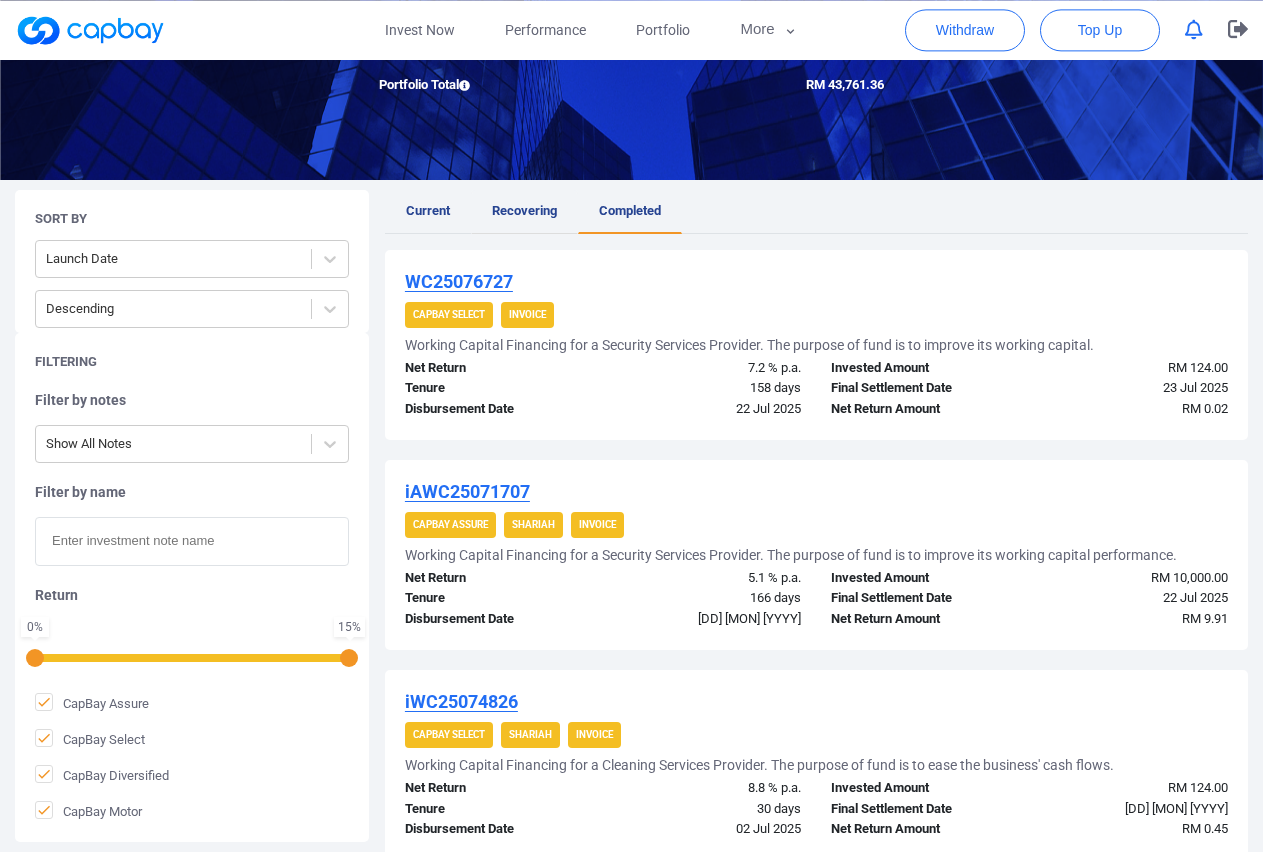 click on "Recovering" at bounding box center [524, 210] 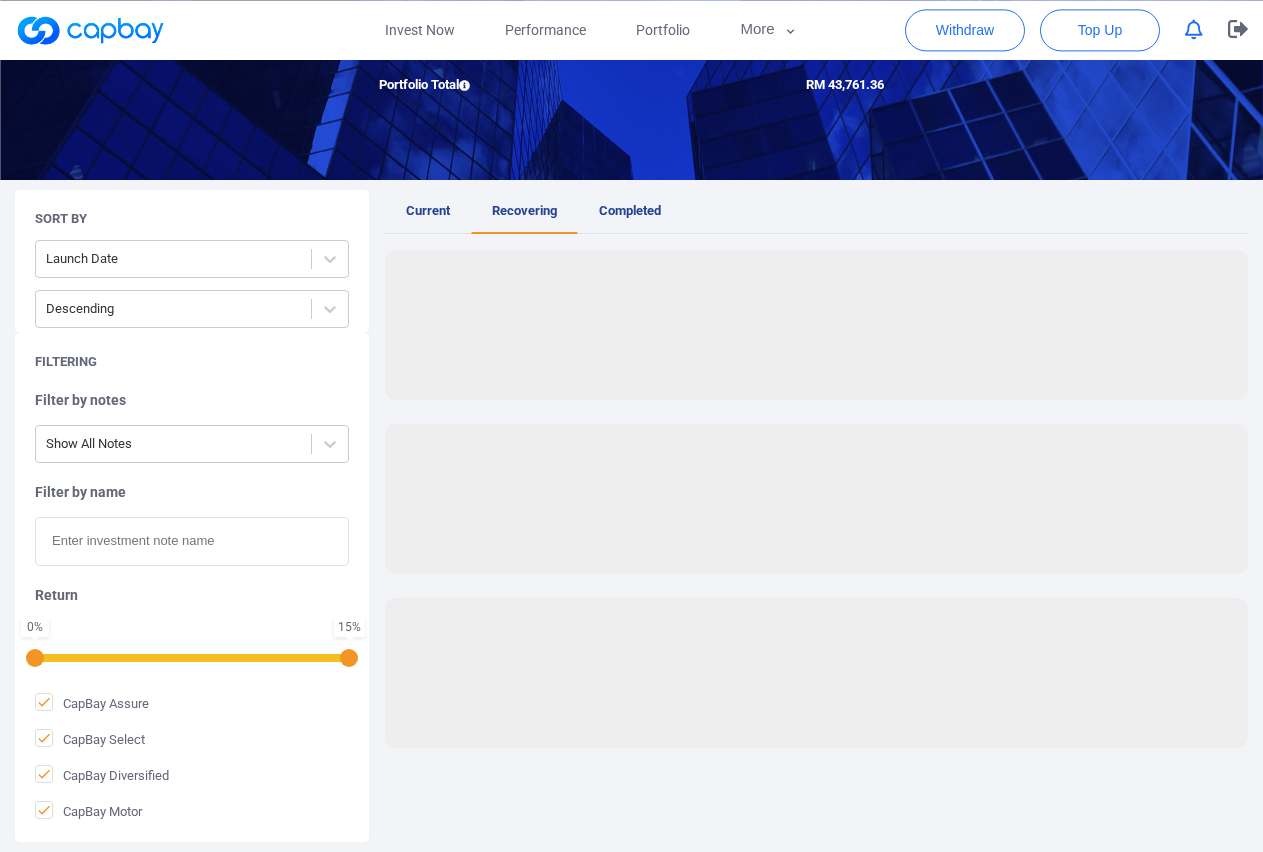 scroll, scrollTop: 0, scrollLeft: 0, axis: both 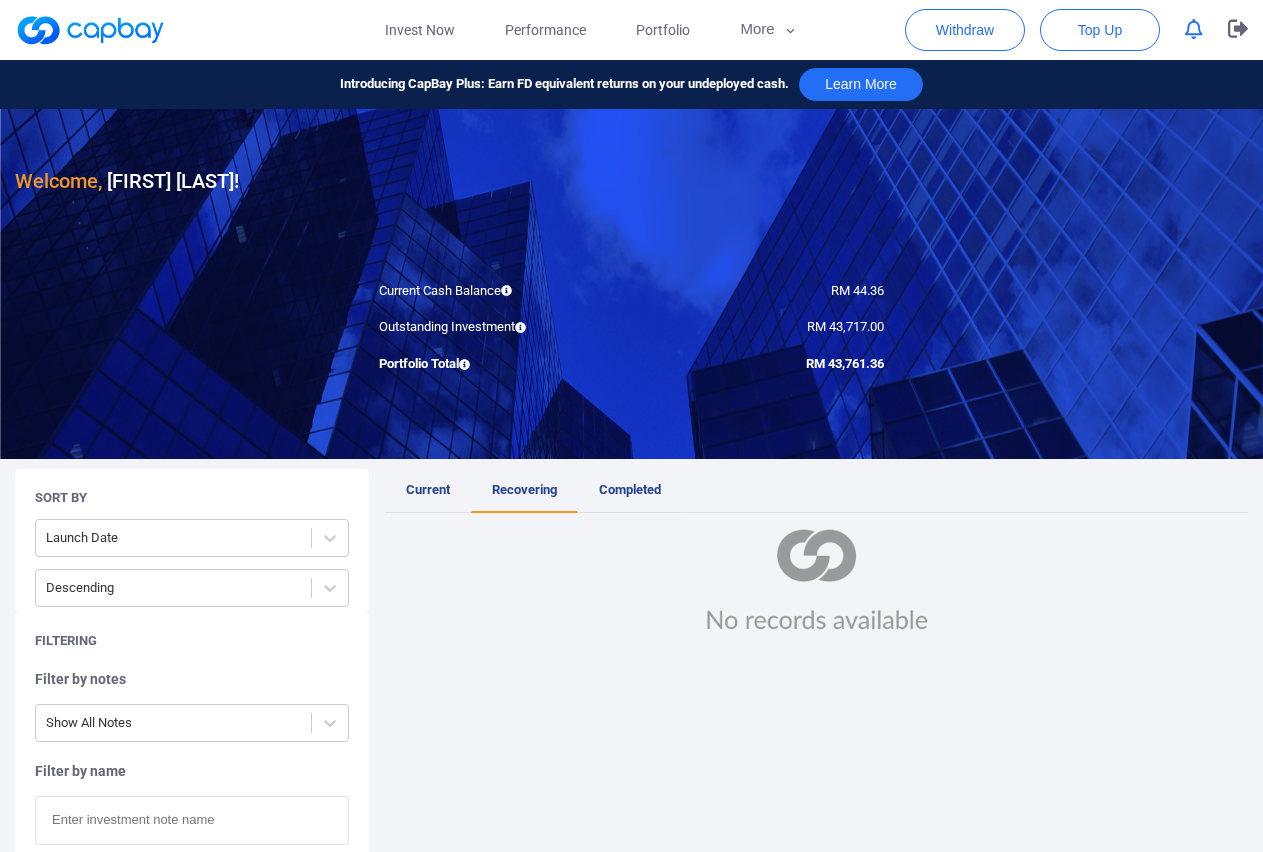 click on "Completed" at bounding box center [630, 491] 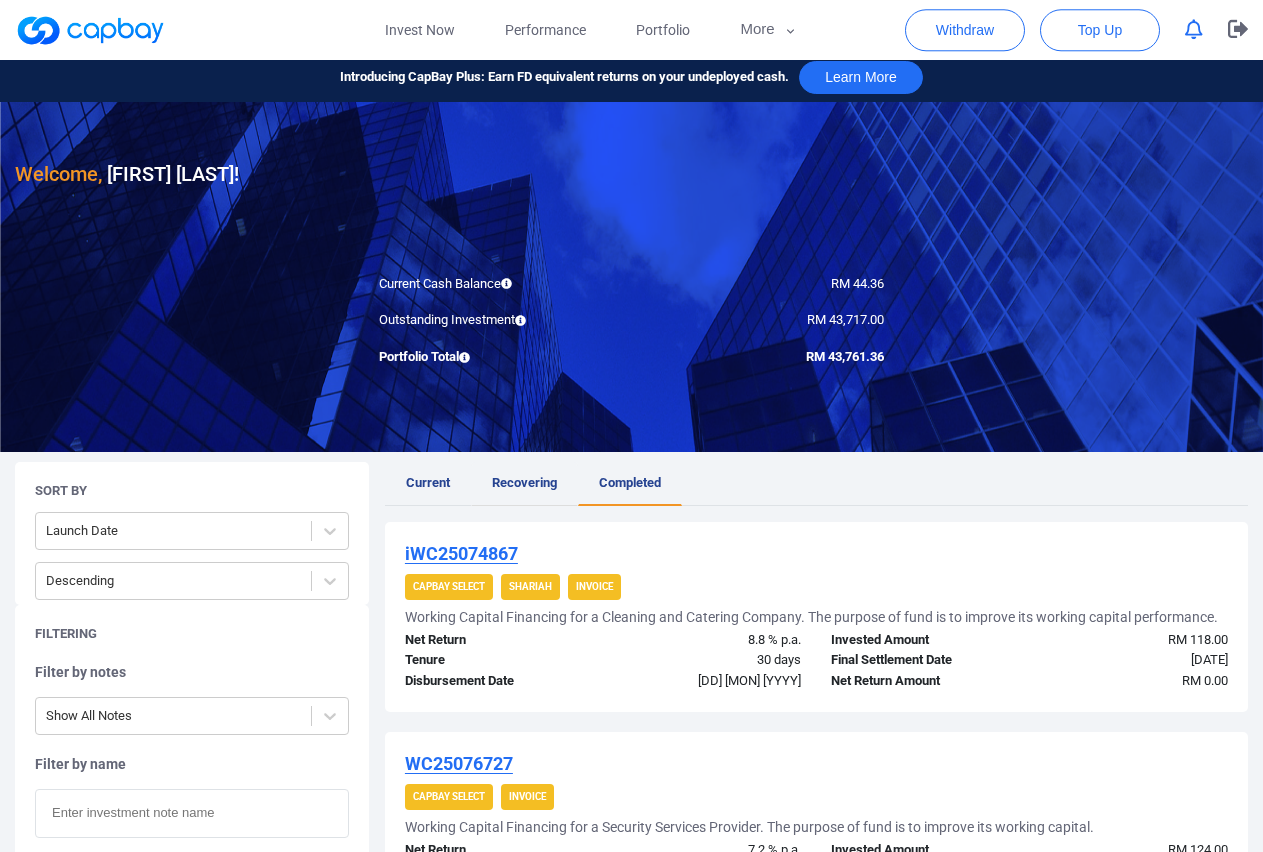 scroll, scrollTop: 0, scrollLeft: 0, axis: both 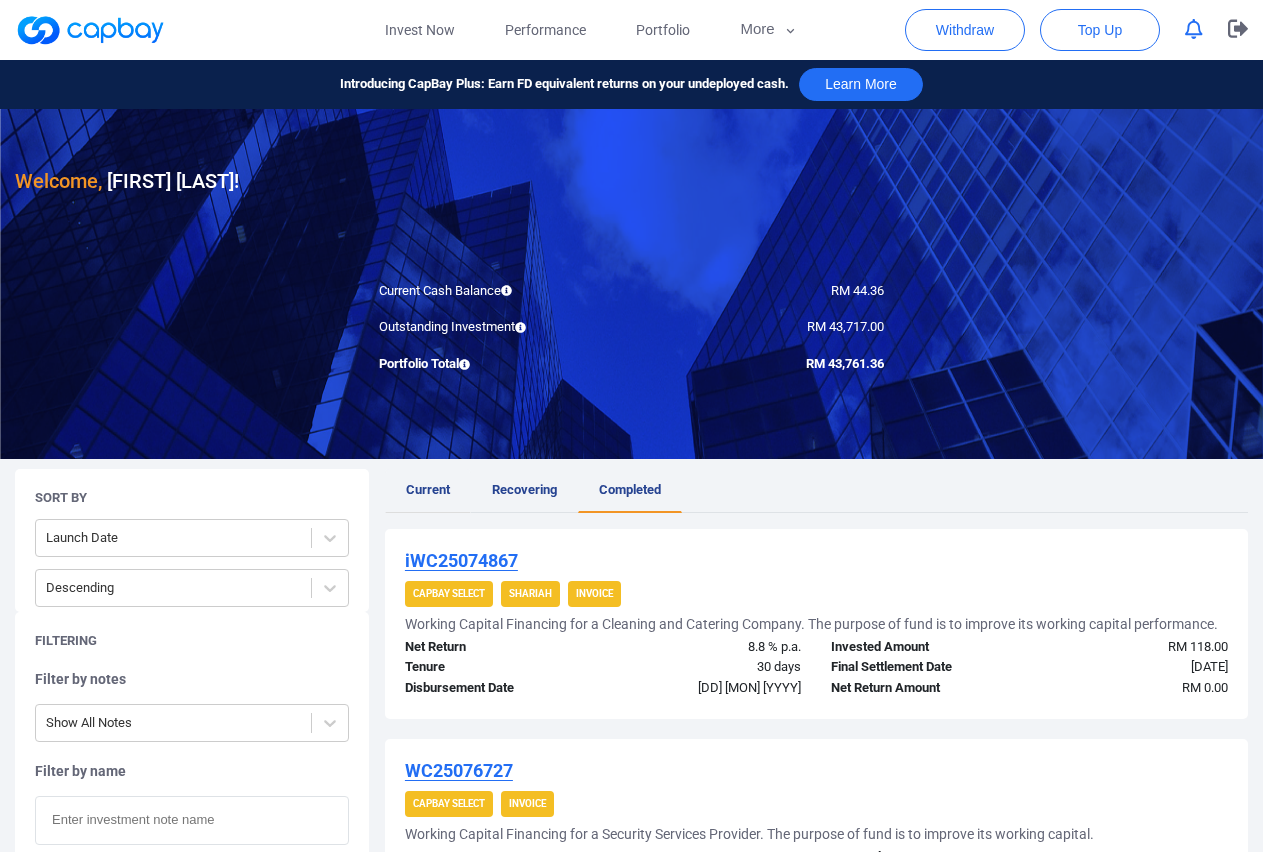 click on "Current" at bounding box center [428, 489] 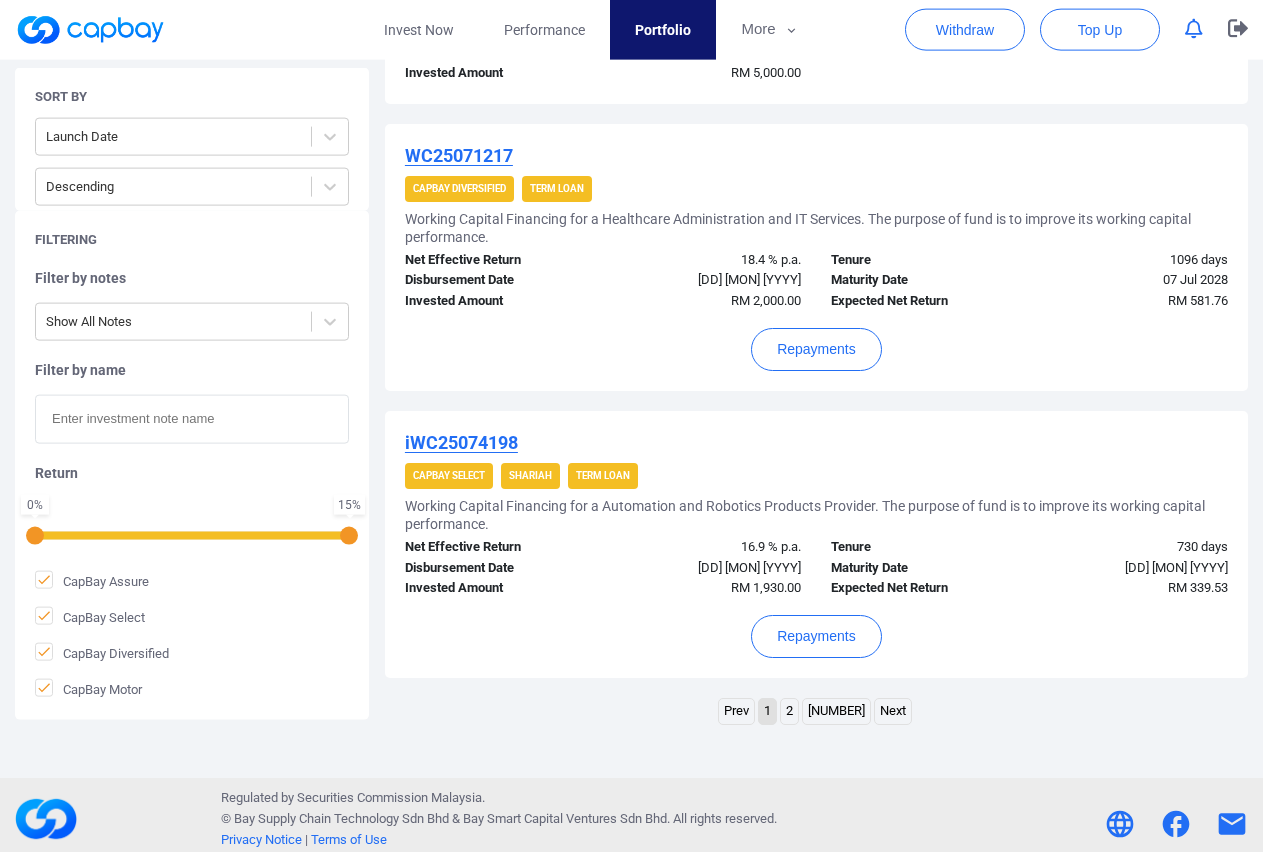 scroll, scrollTop: 2142, scrollLeft: 0, axis: vertical 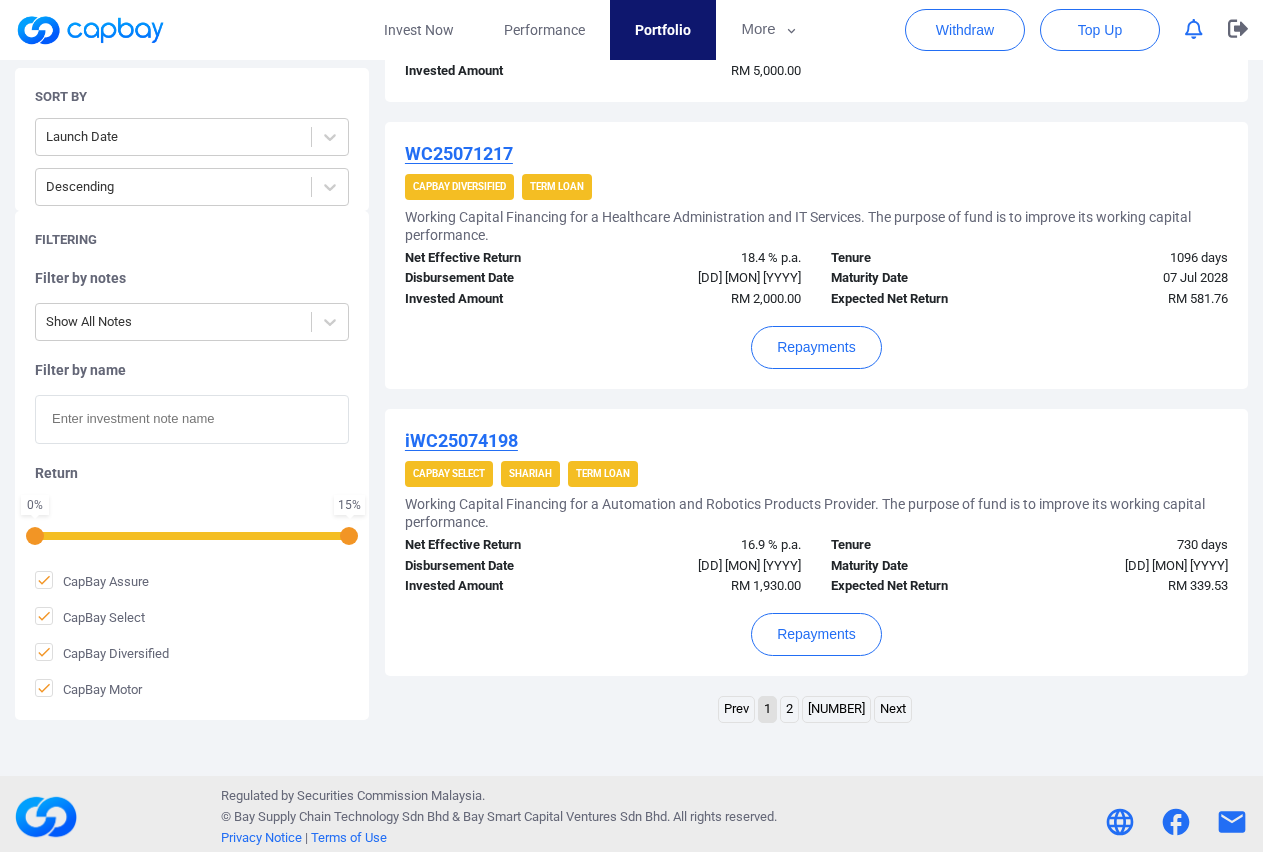 drag, startPoint x: 865, startPoint y: 712, endPoint x: 889, endPoint y: 710, distance: 24.083189 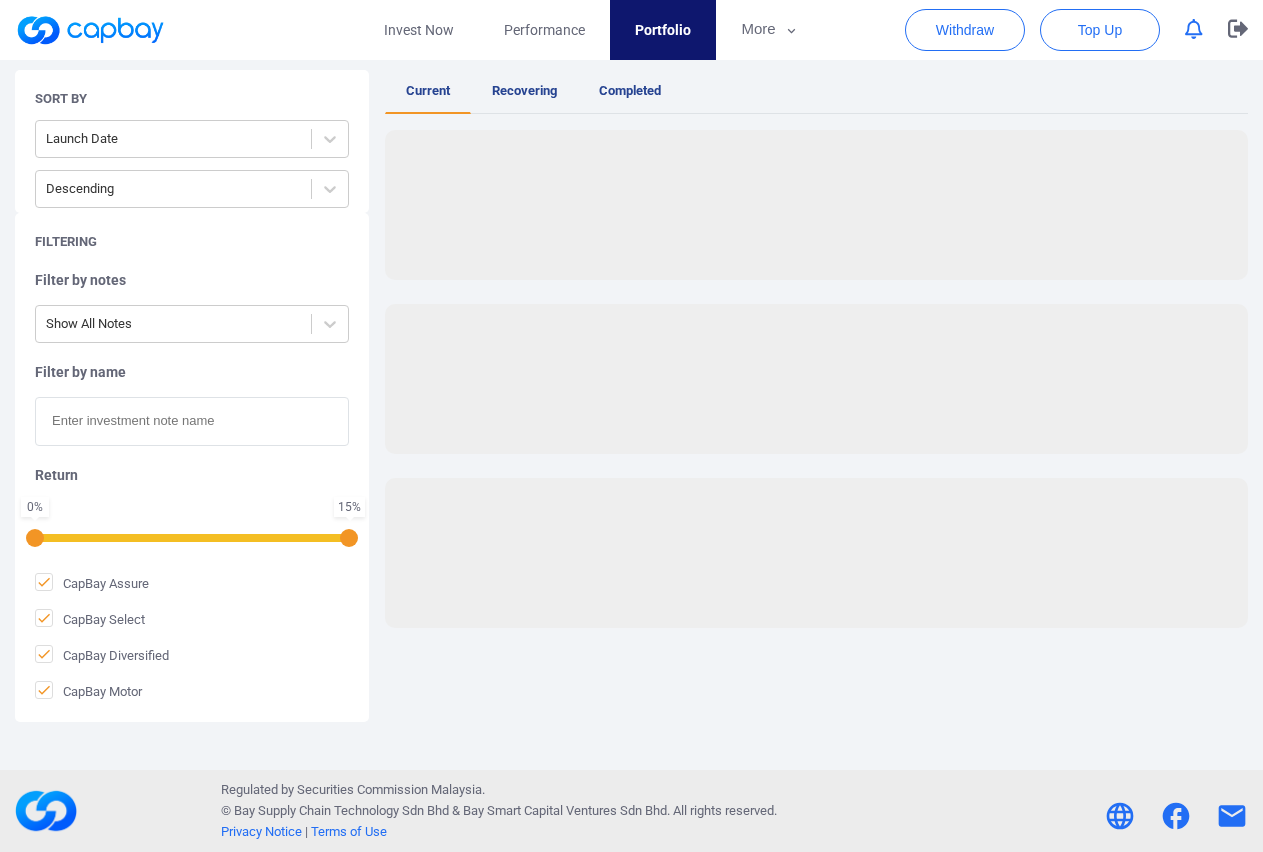 scroll, scrollTop: 354, scrollLeft: 0, axis: vertical 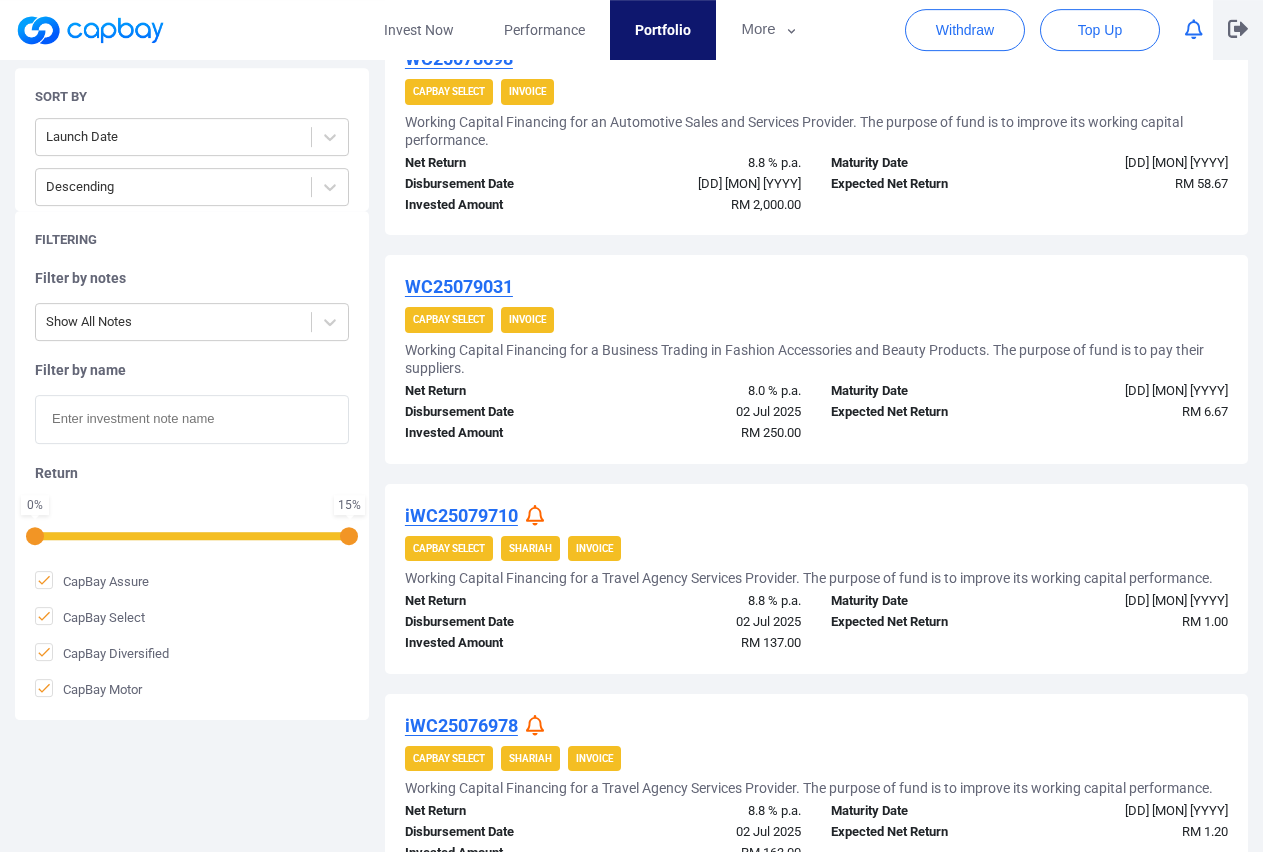 click 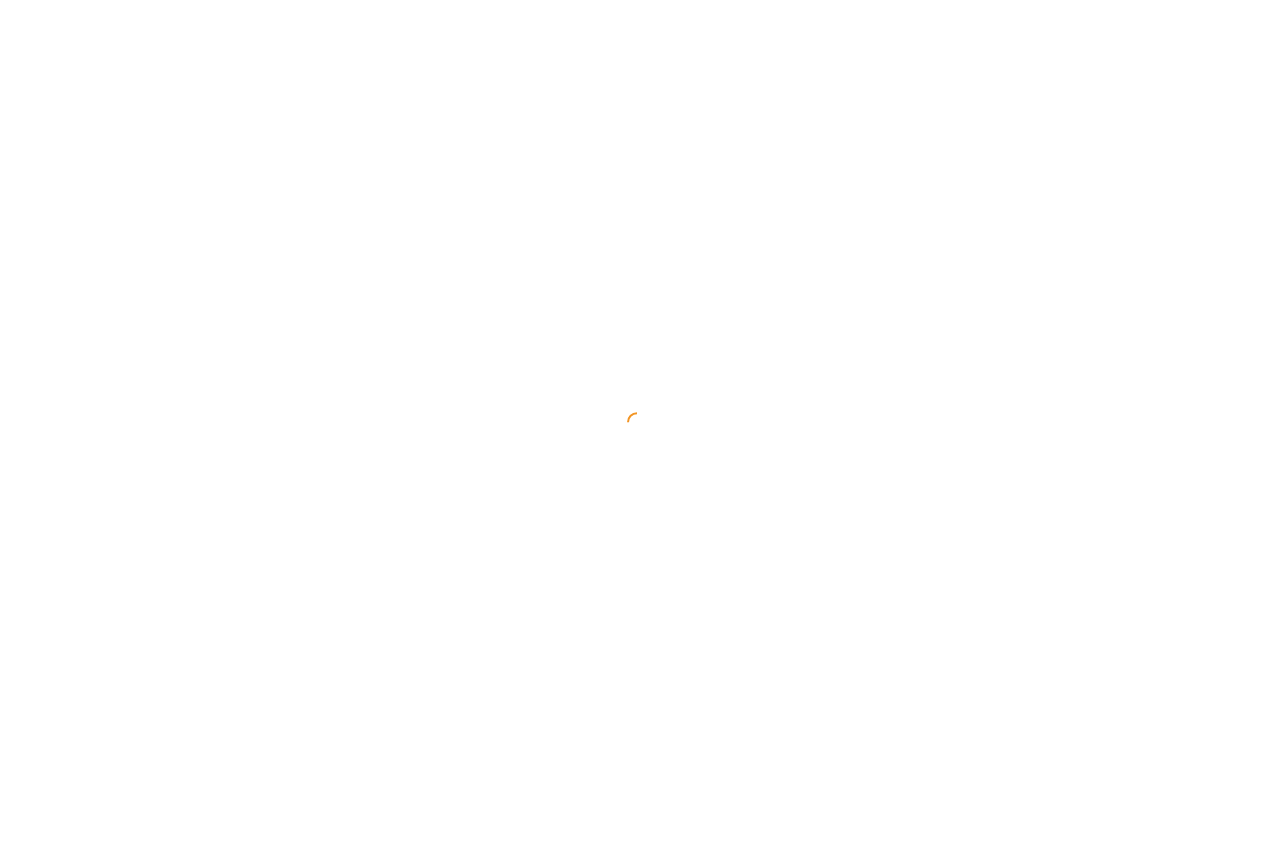 scroll, scrollTop: 0, scrollLeft: 0, axis: both 